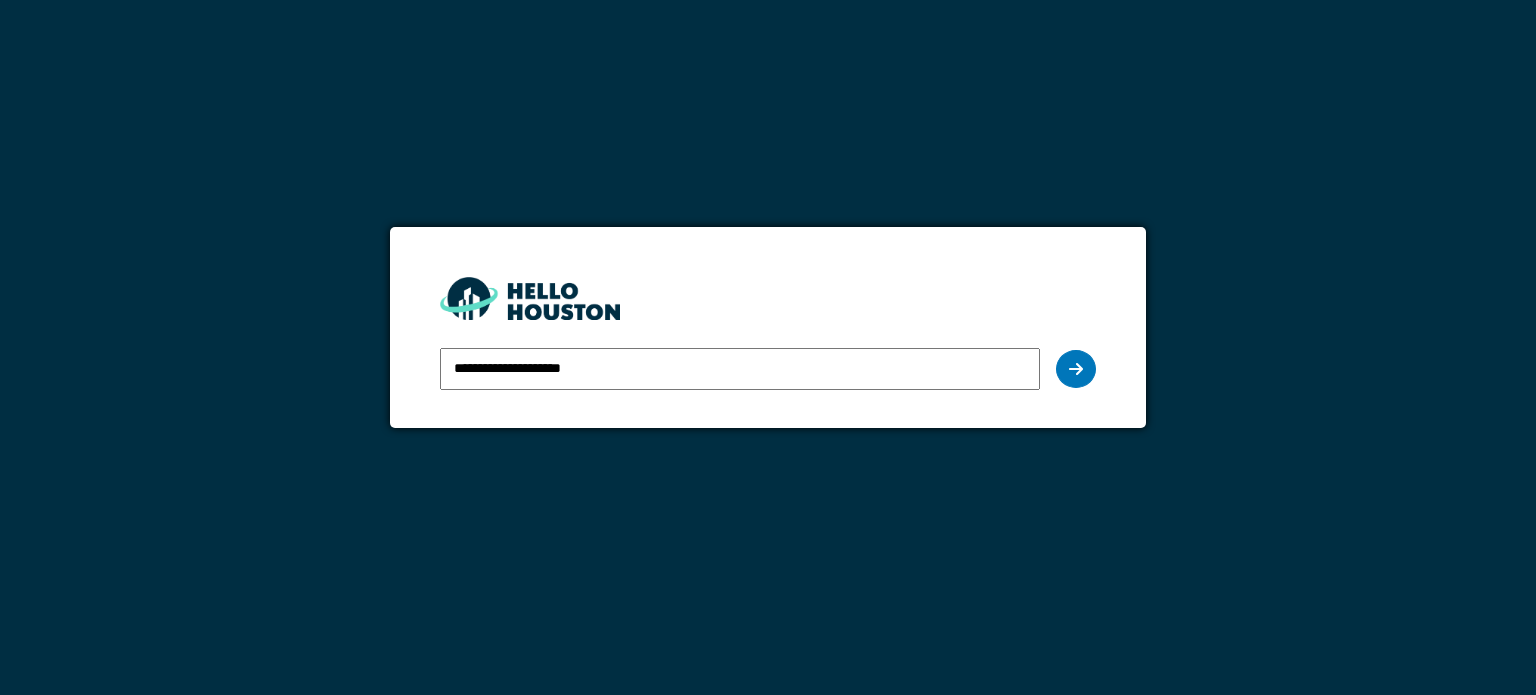 scroll, scrollTop: 0, scrollLeft: 0, axis: both 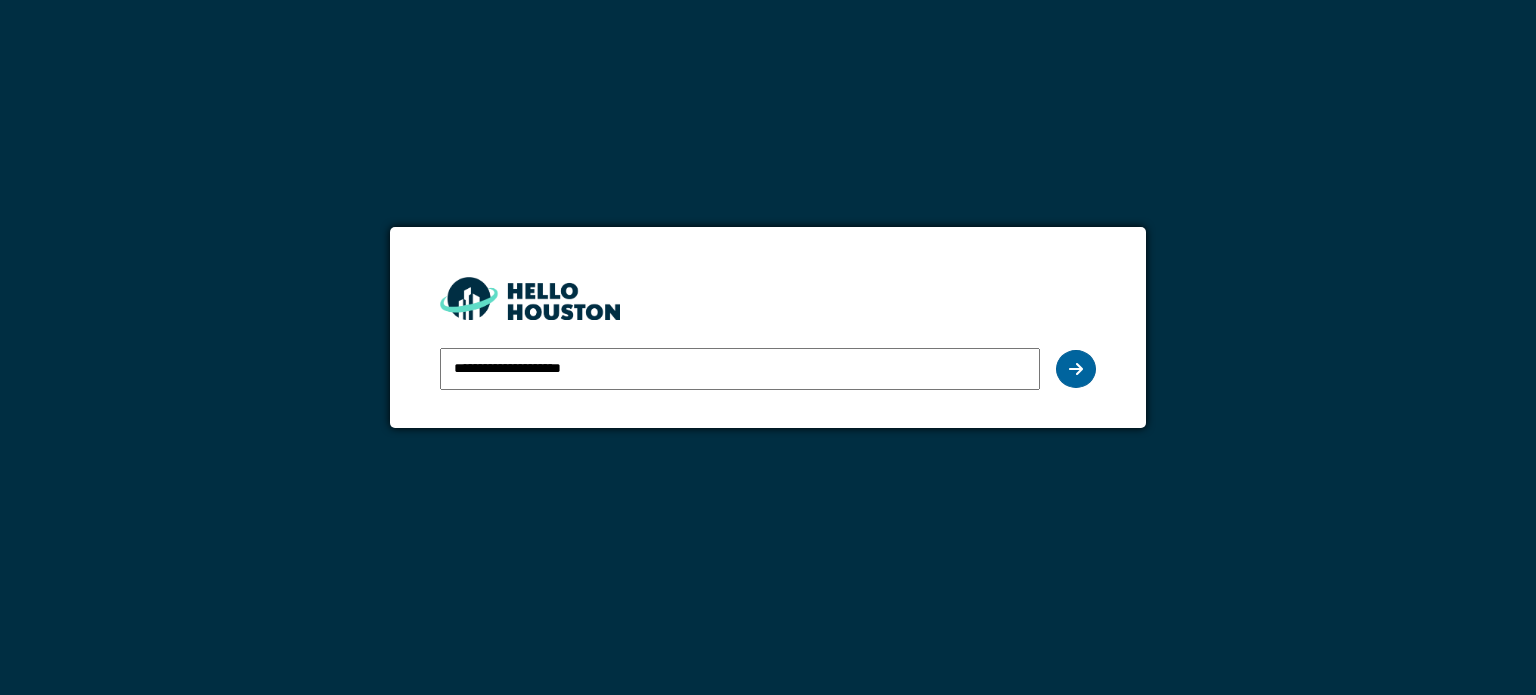 click at bounding box center (1076, 369) 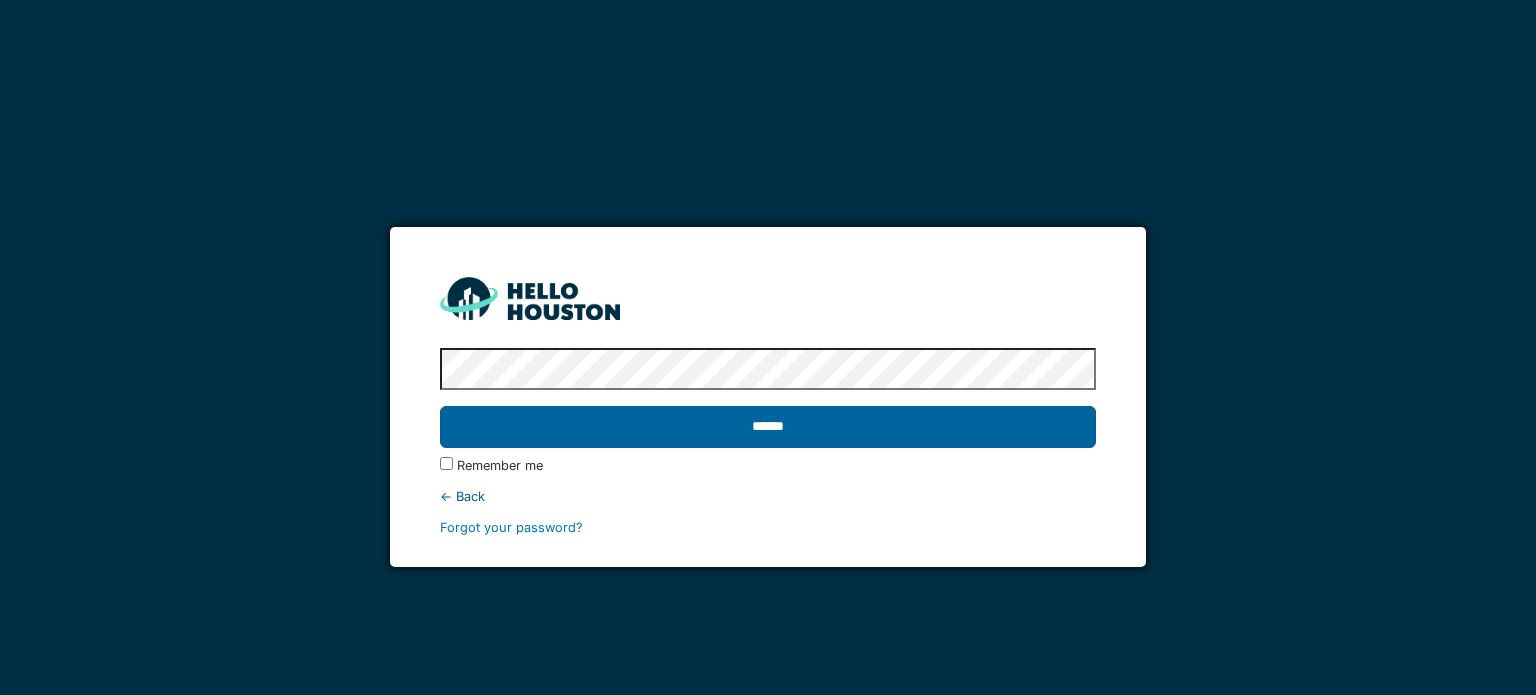 click on "******" at bounding box center (767, 427) 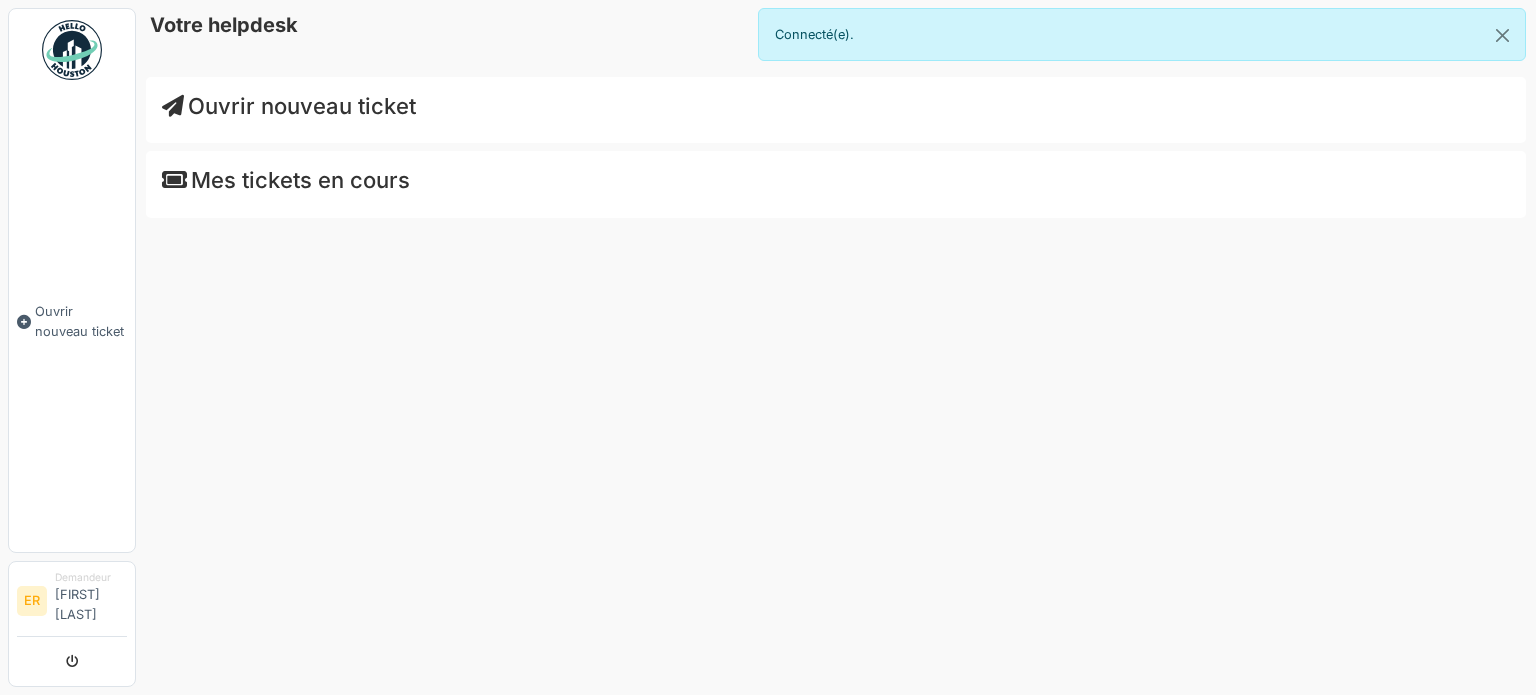 scroll, scrollTop: 0, scrollLeft: 0, axis: both 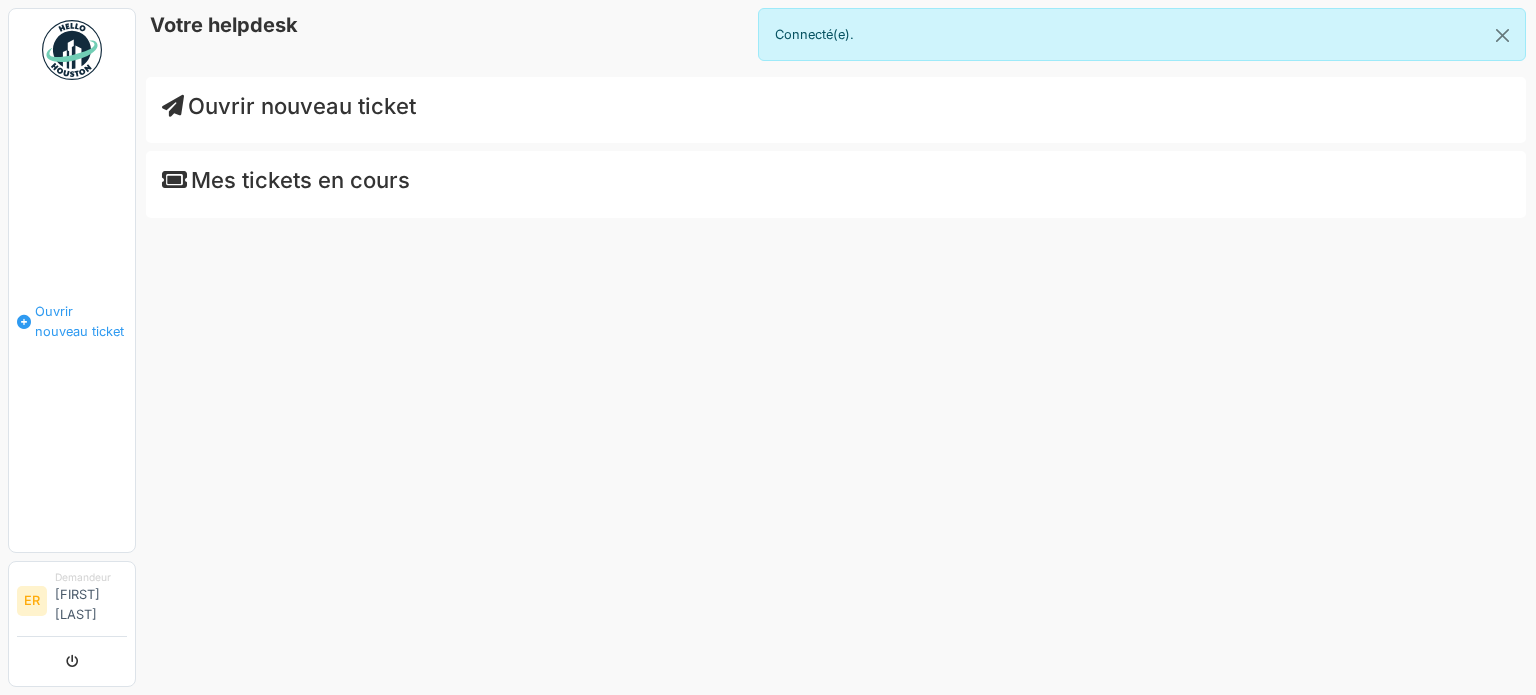 click on "Ouvrir nouveau ticket" at bounding box center (81, 321) 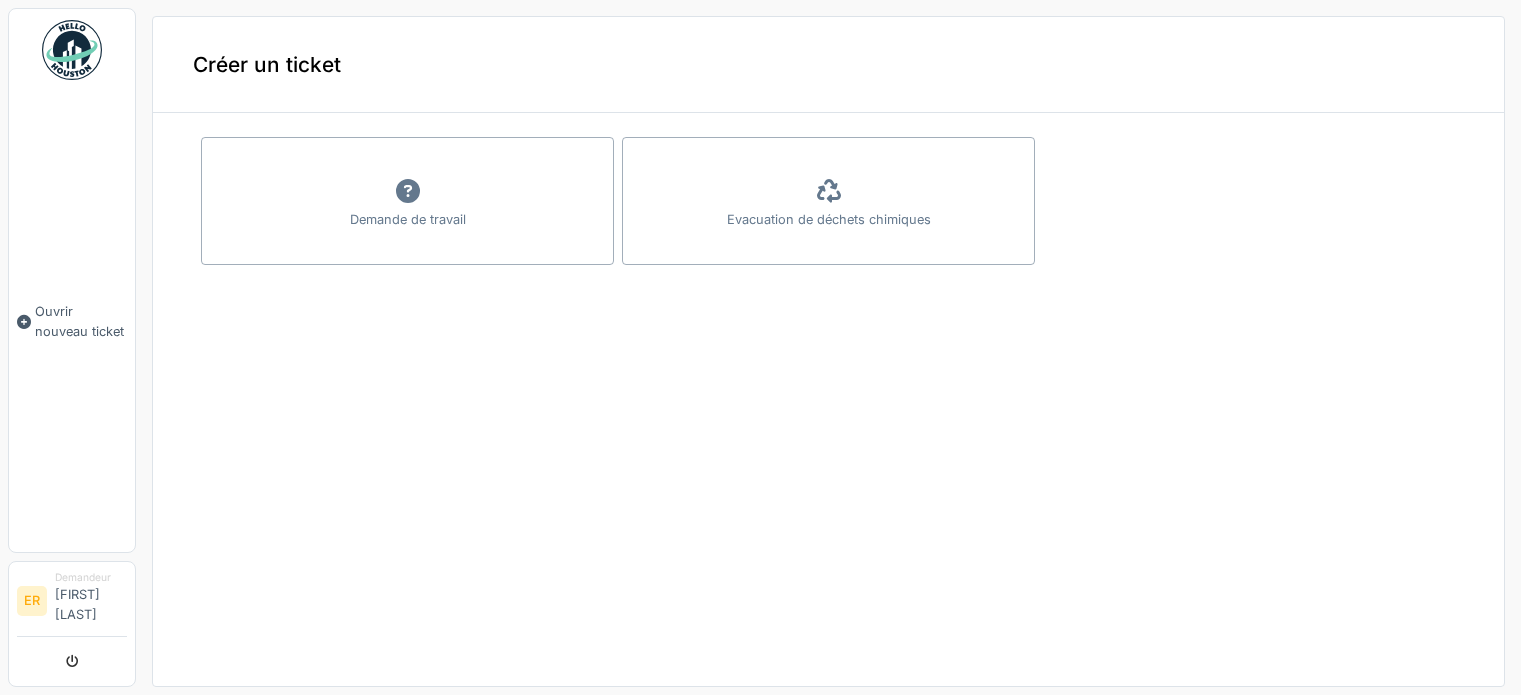 scroll, scrollTop: 0, scrollLeft: 0, axis: both 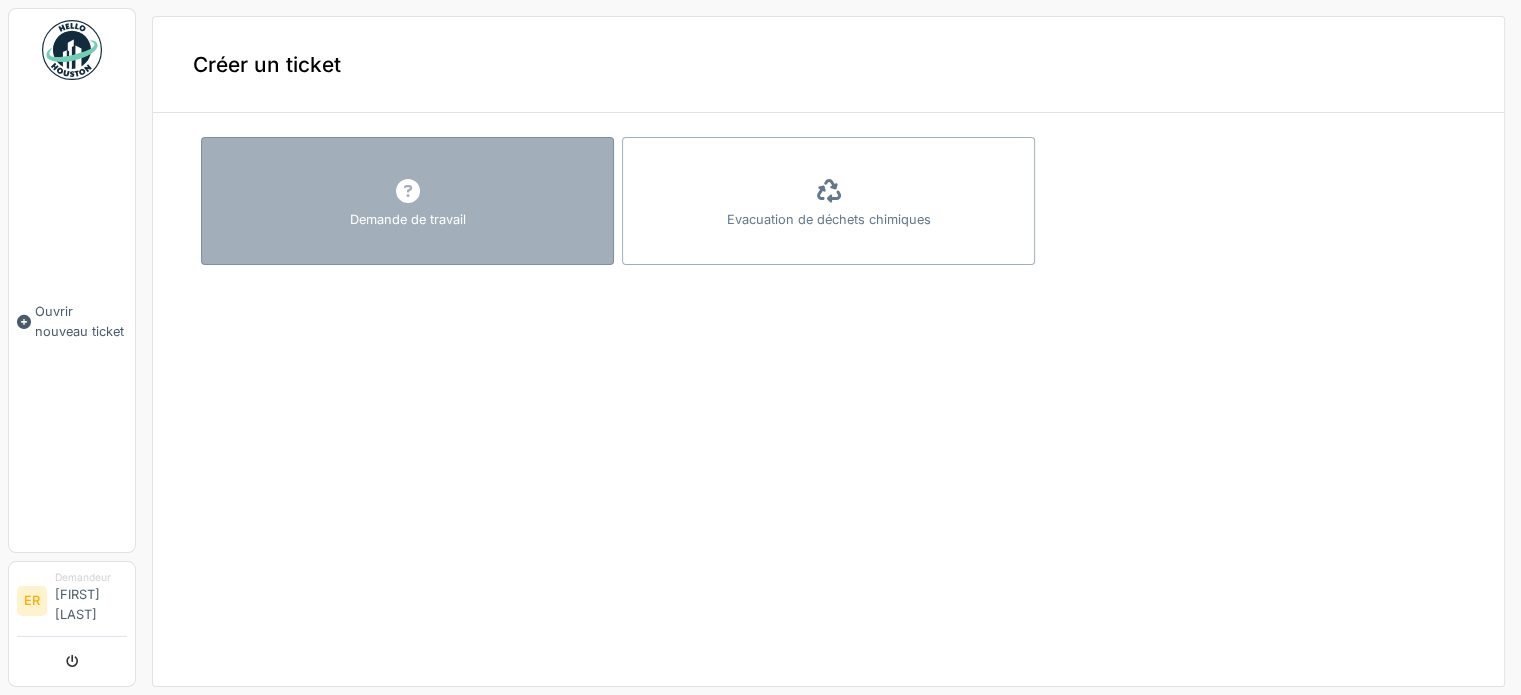 click on "Demande de travail" at bounding box center [407, 201] 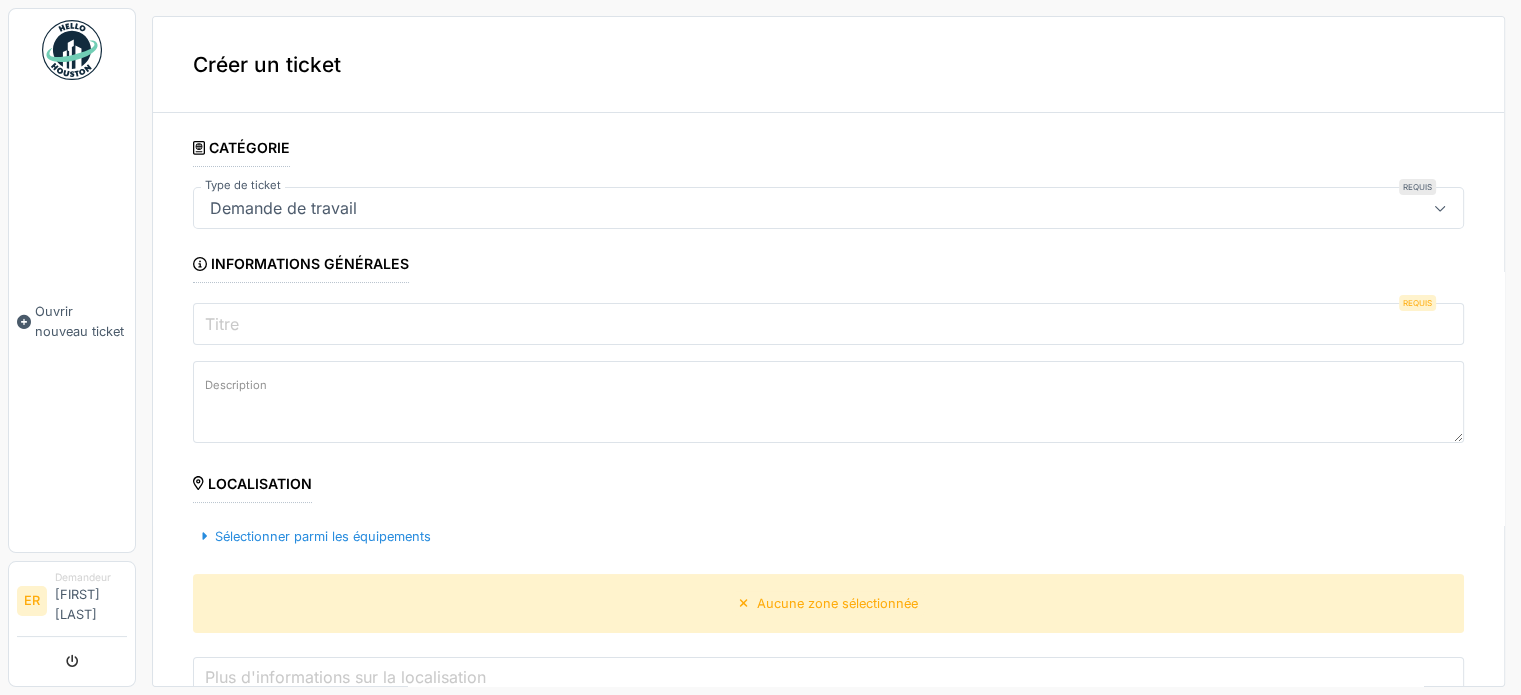 click on "Demande de travail" at bounding box center [283, 208] 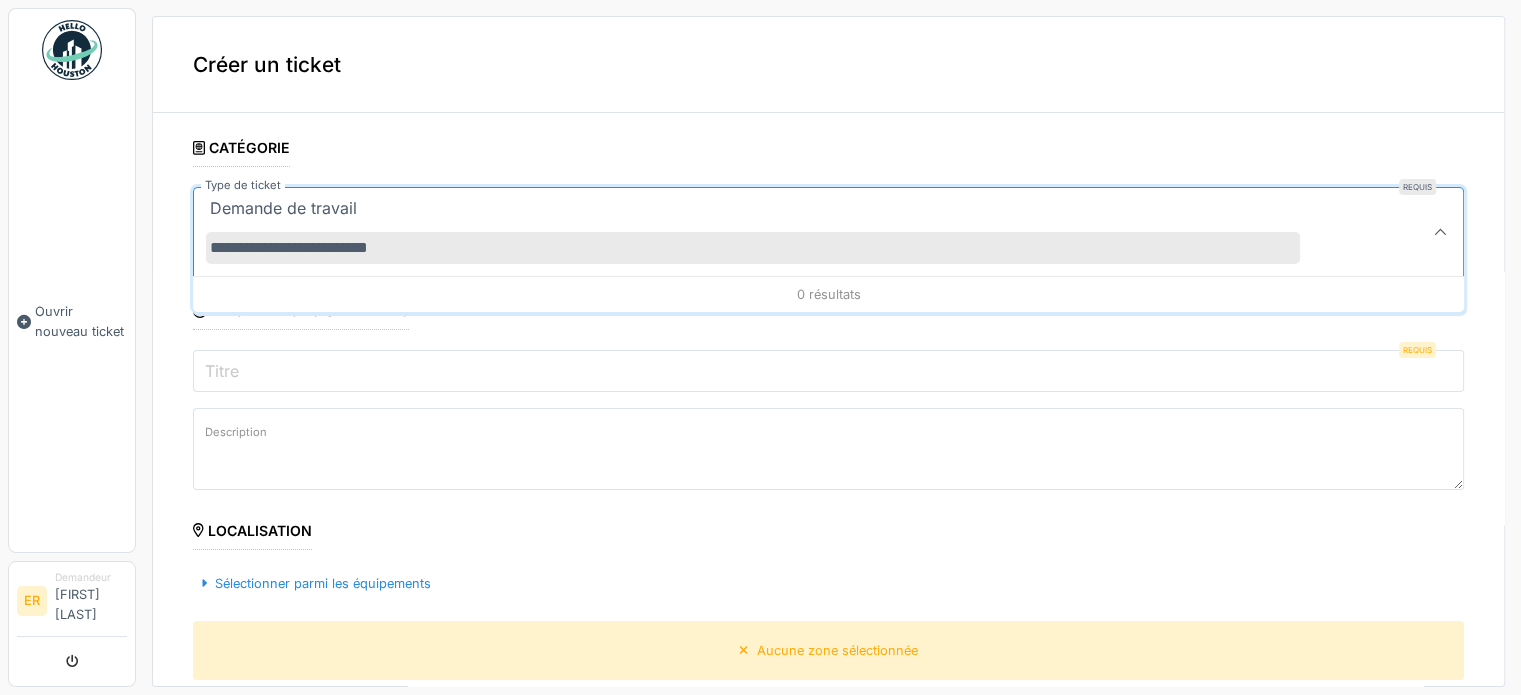click on "**********" at bounding box center [753, 248] 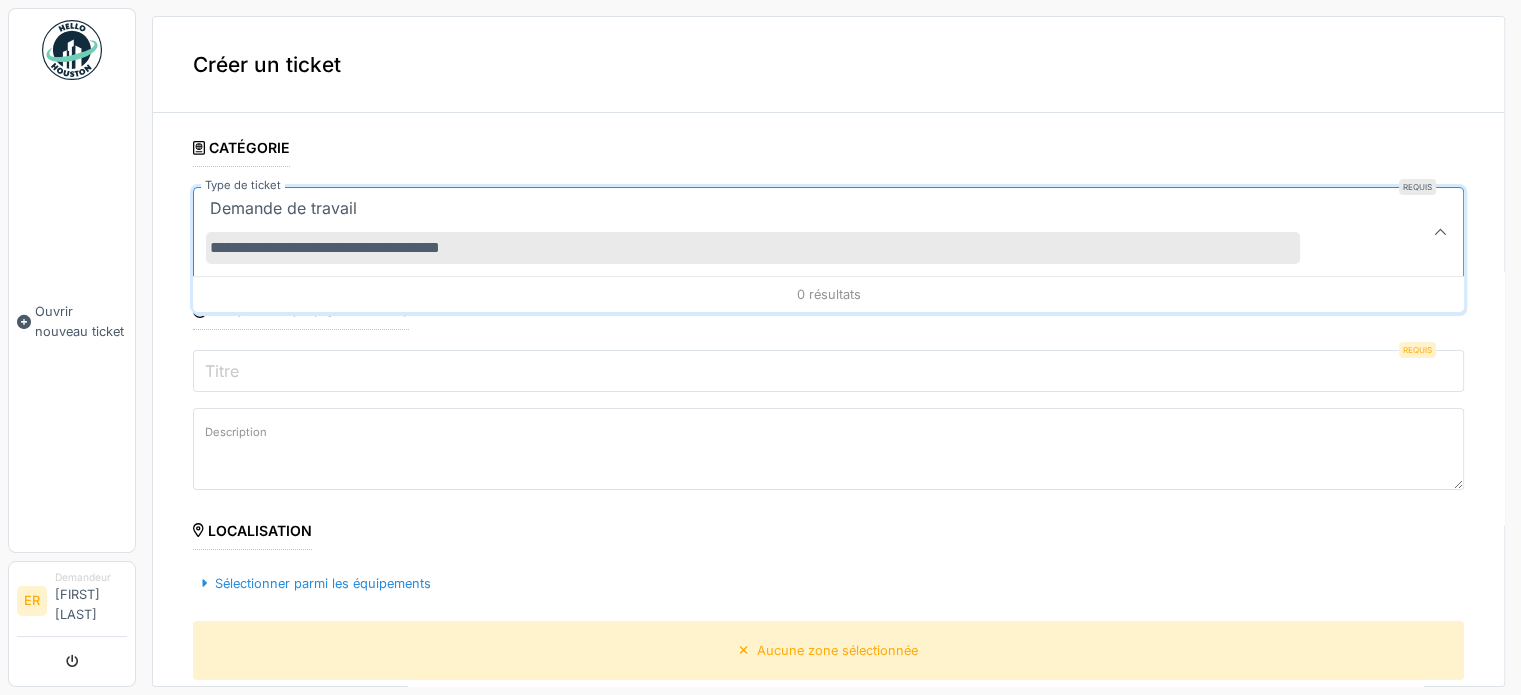 click on "**********" at bounding box center (753, 248) 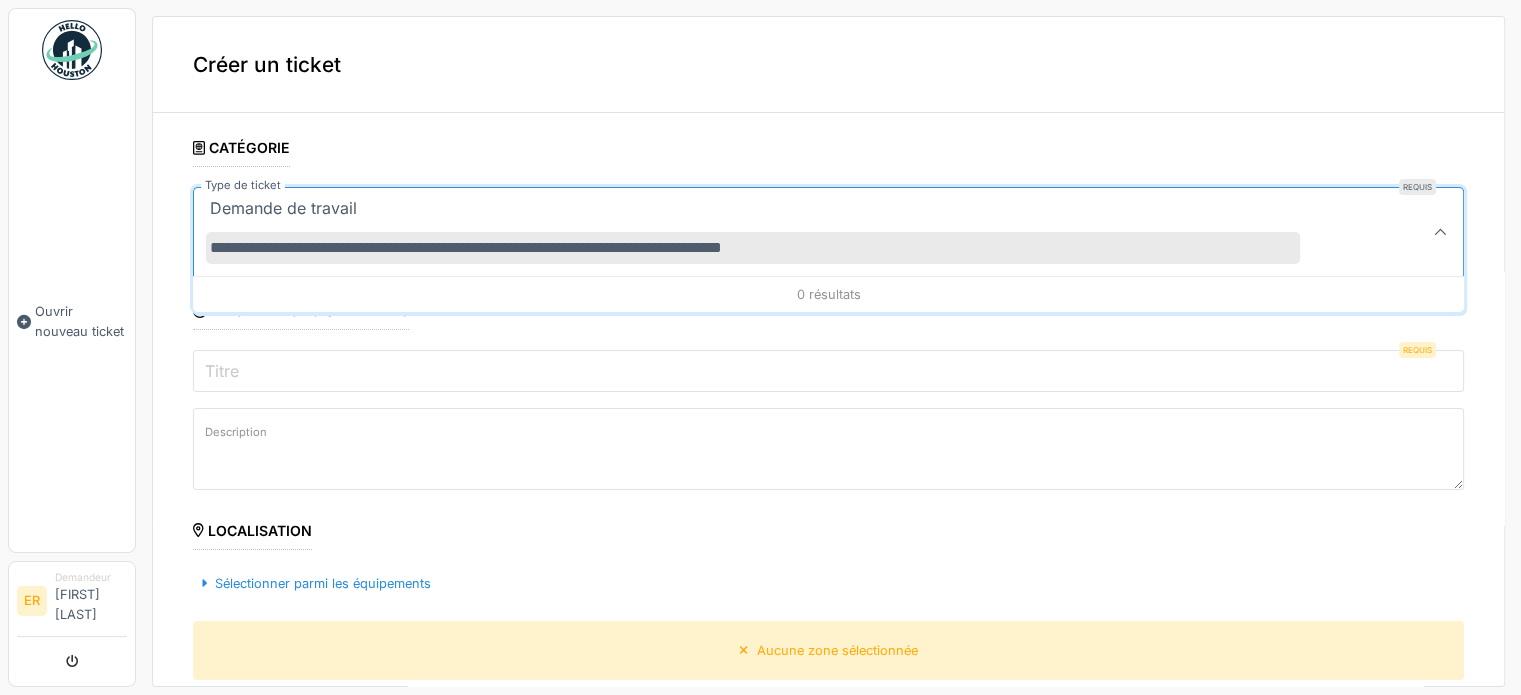 type on "**********" 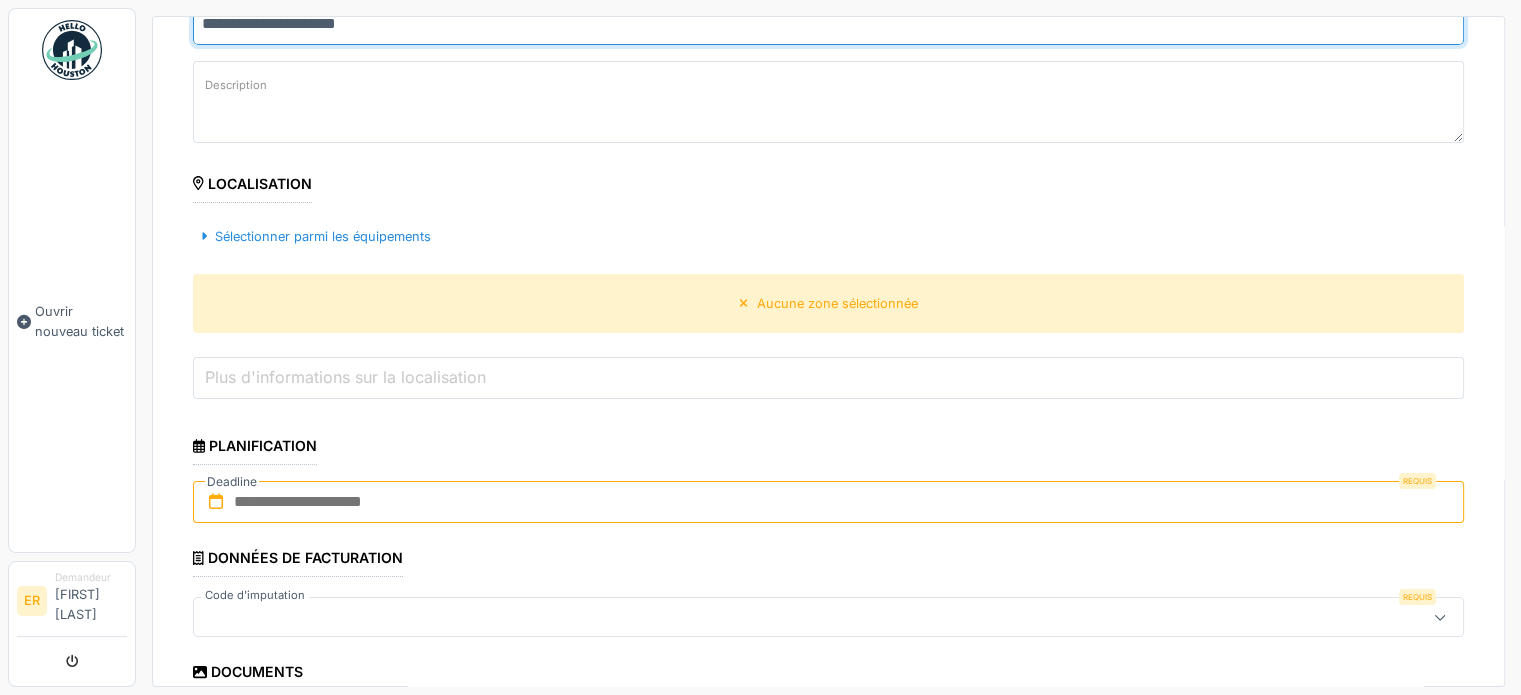 scroll, scrollTop: 0, scrollLeft: 0, axis: both 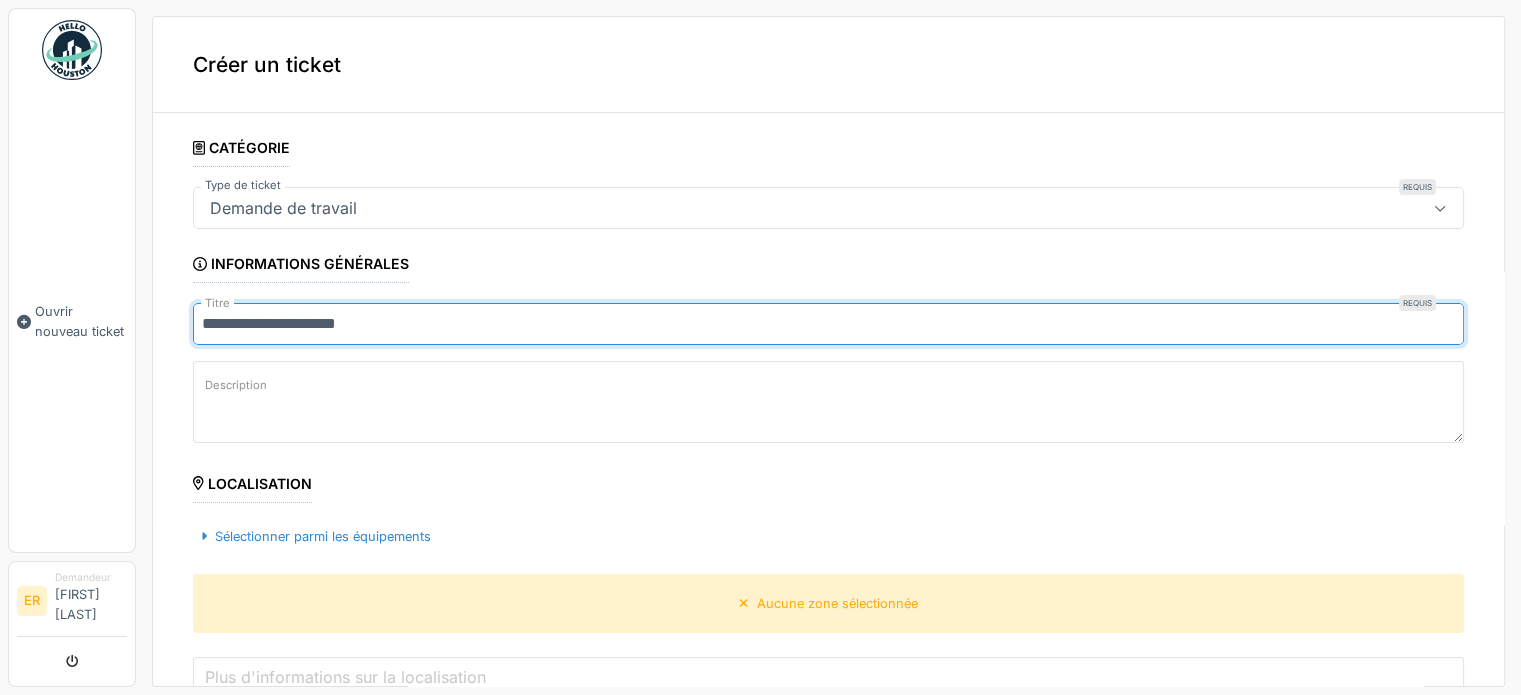 type on "**********" 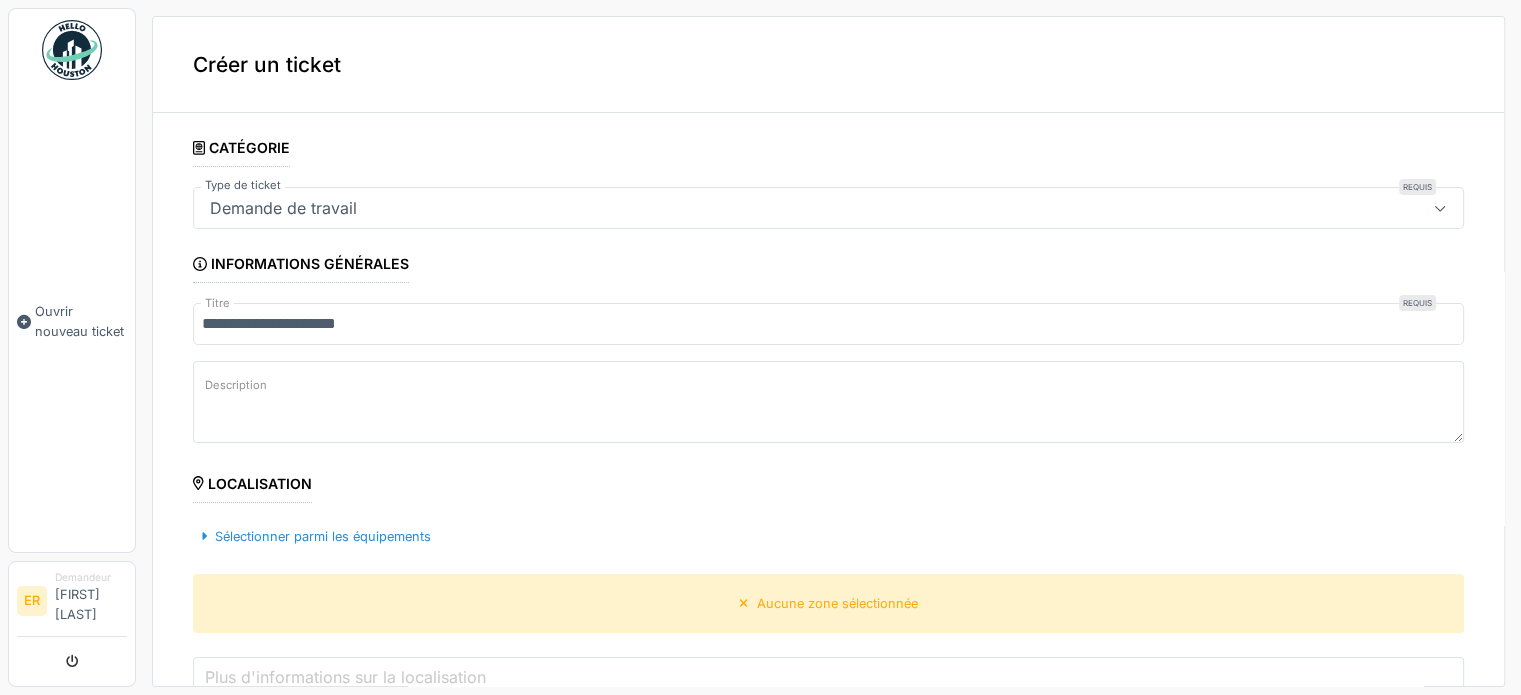 click at bounding box center [1440, 208] 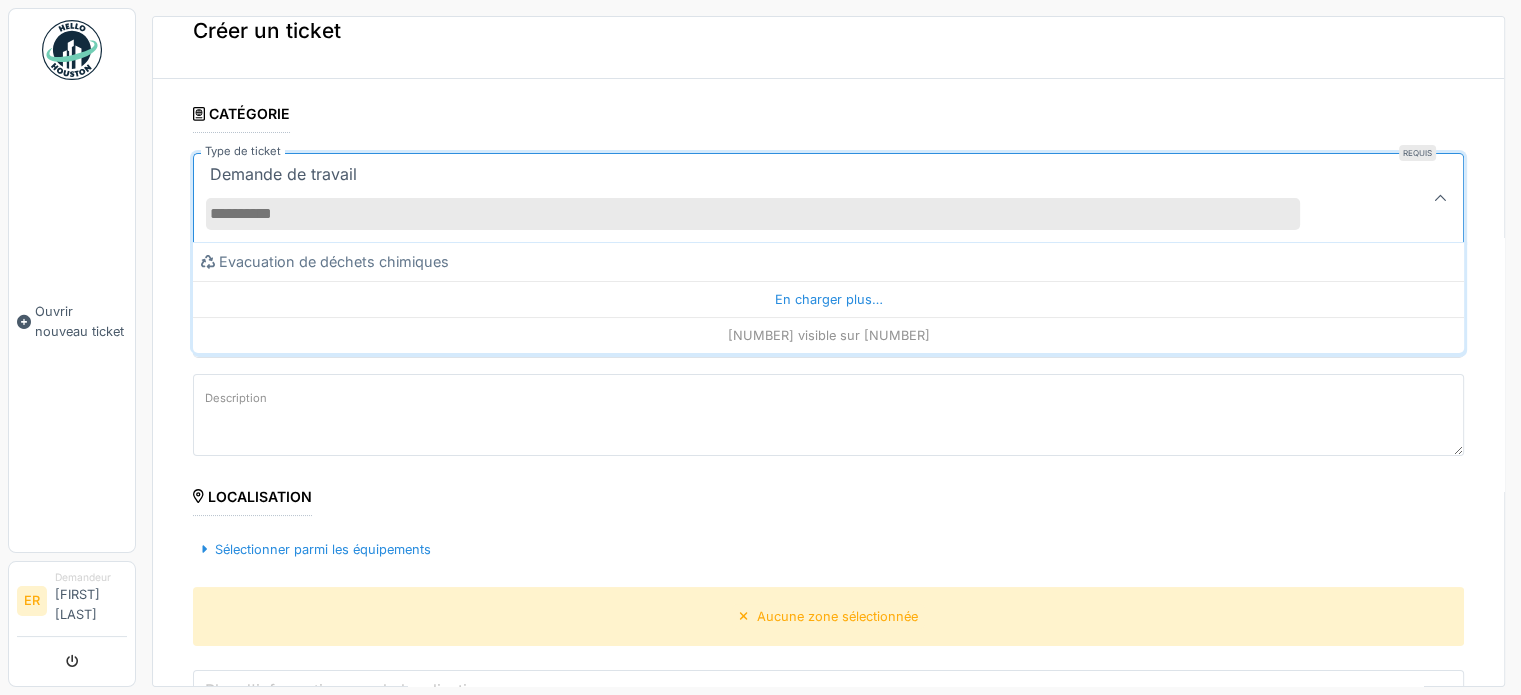 scroll, scrollTop: 0, scrollLeft: 0, axis: both 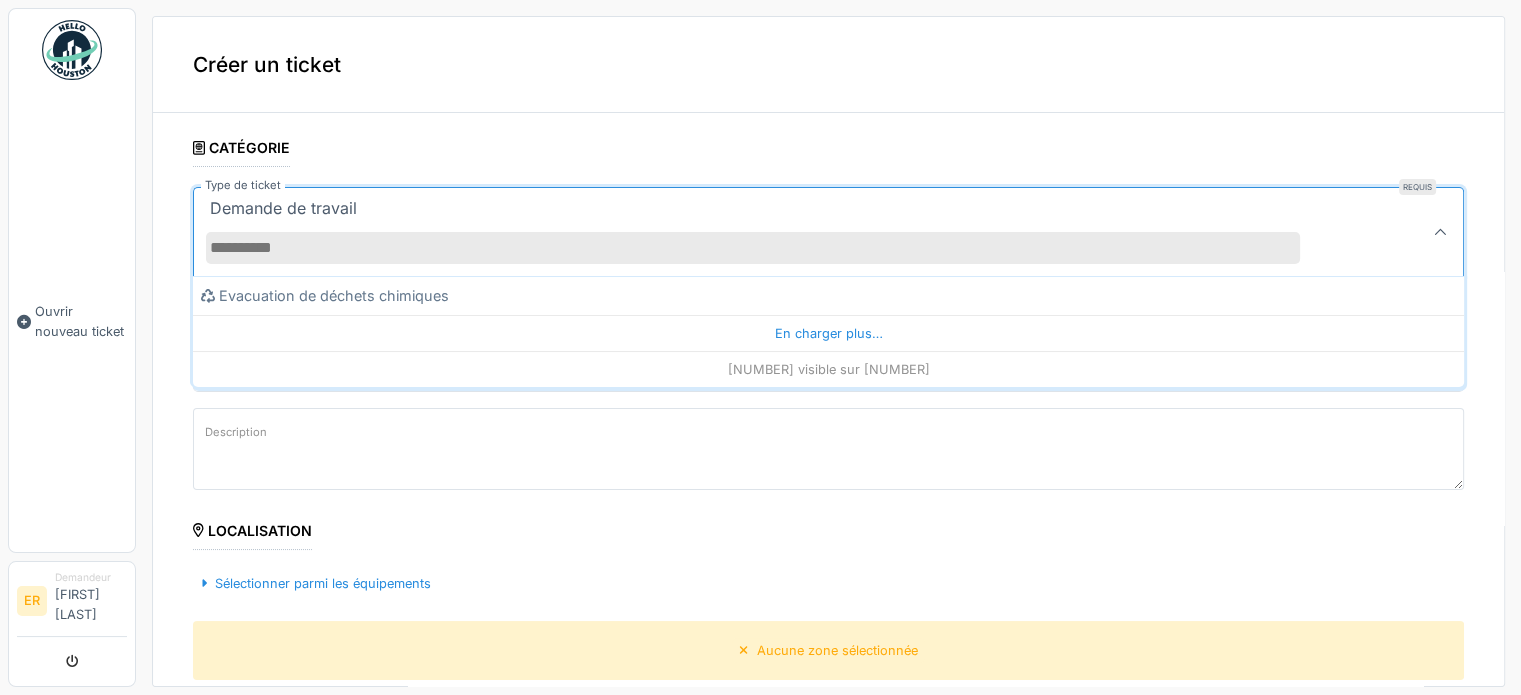 click on "**********" at bounding box center [828, 782] 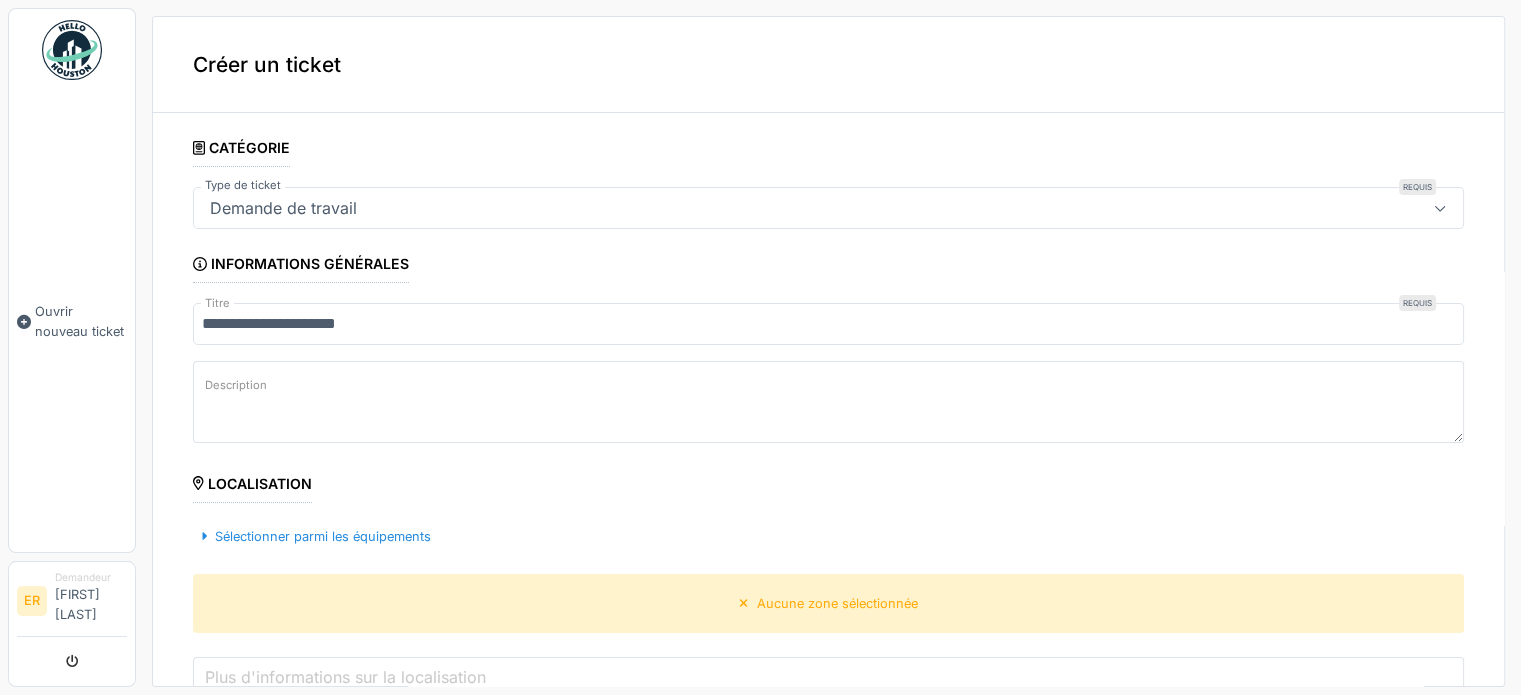 click on "Description" at bounding box center [828, 402] 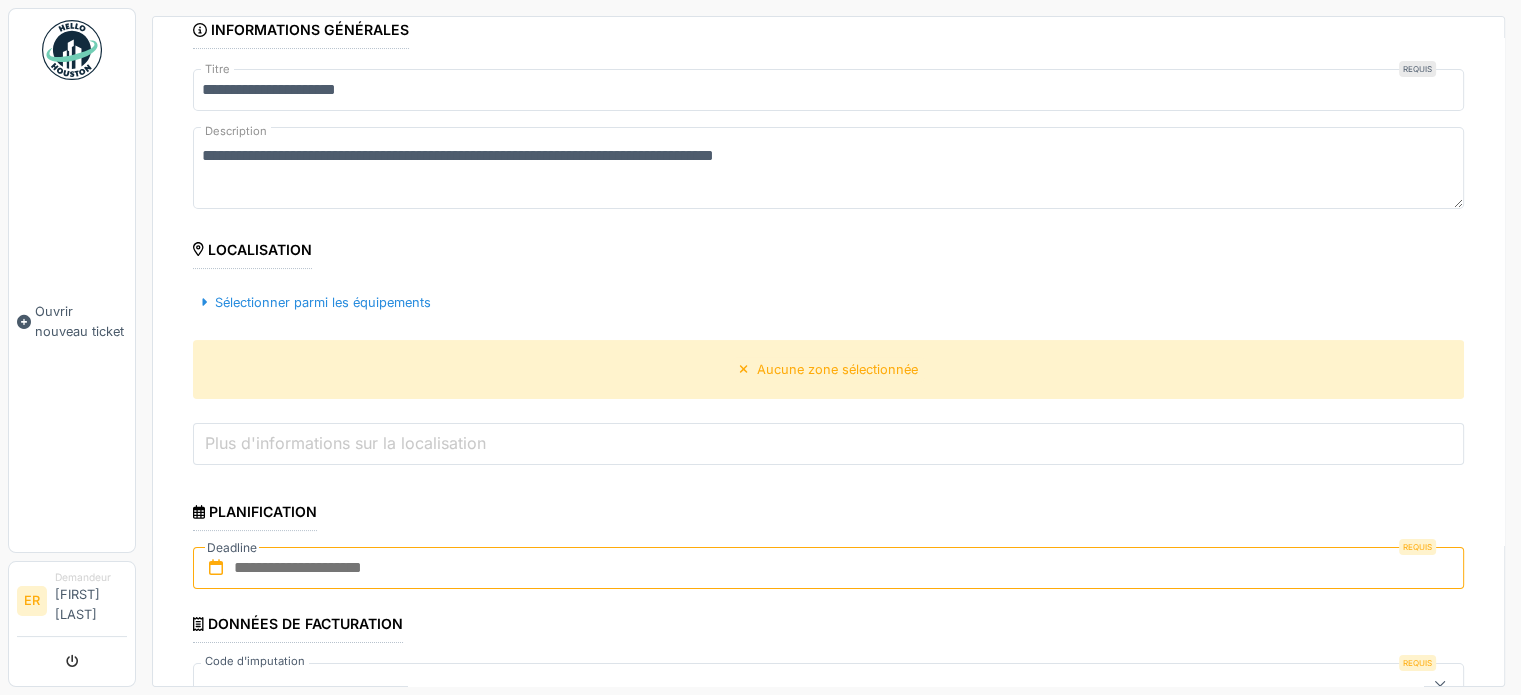 scroll, scrollTop: 200, scrollLeft: 0, axis: vertical 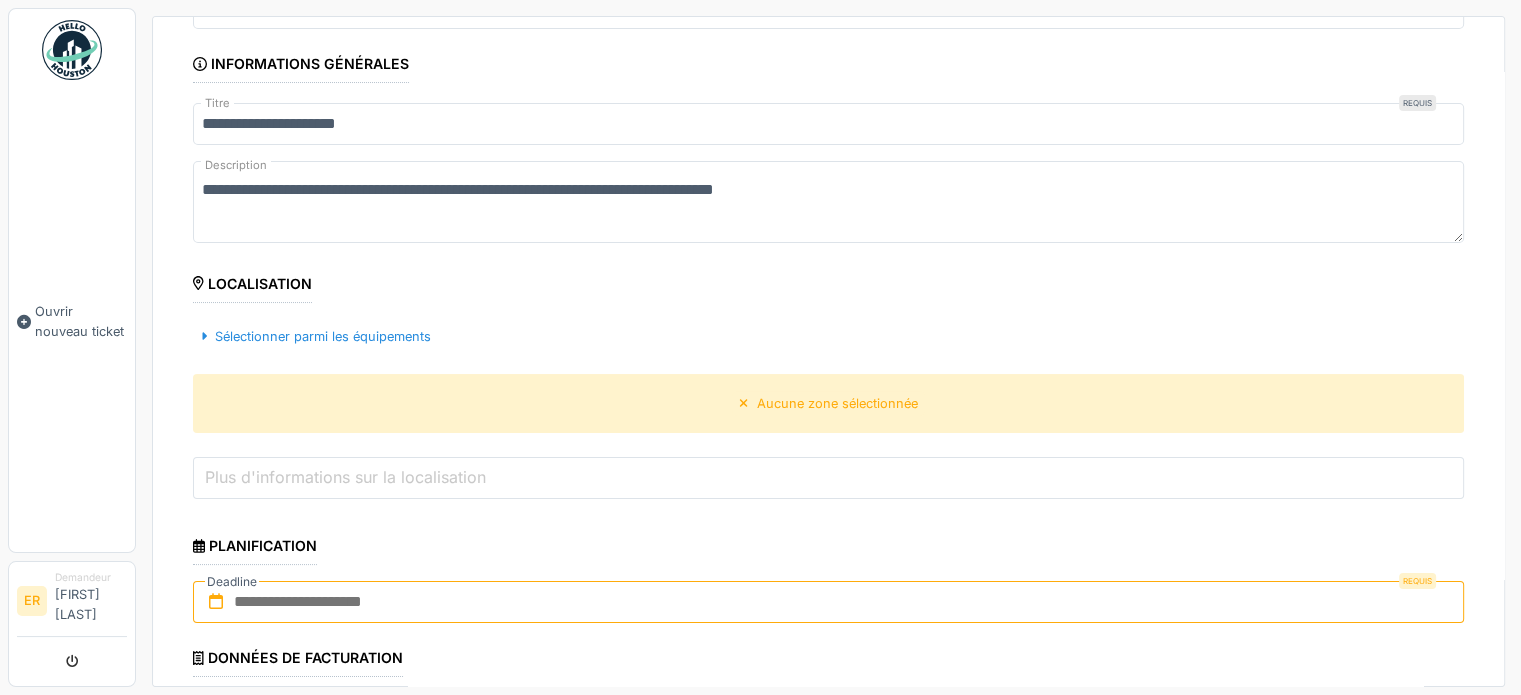 type on "**********" 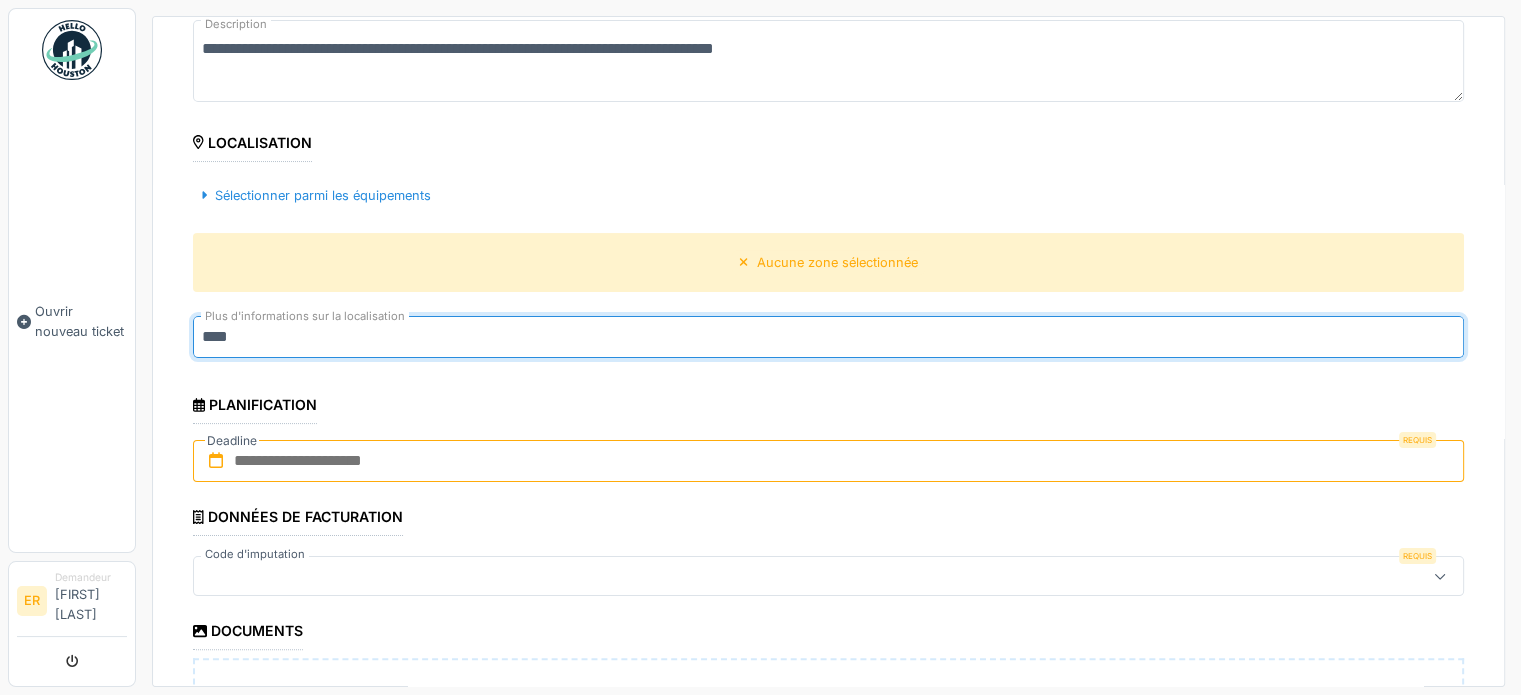 scroll, scrollTop: 337, scrollLeft: 0, axis: vertical 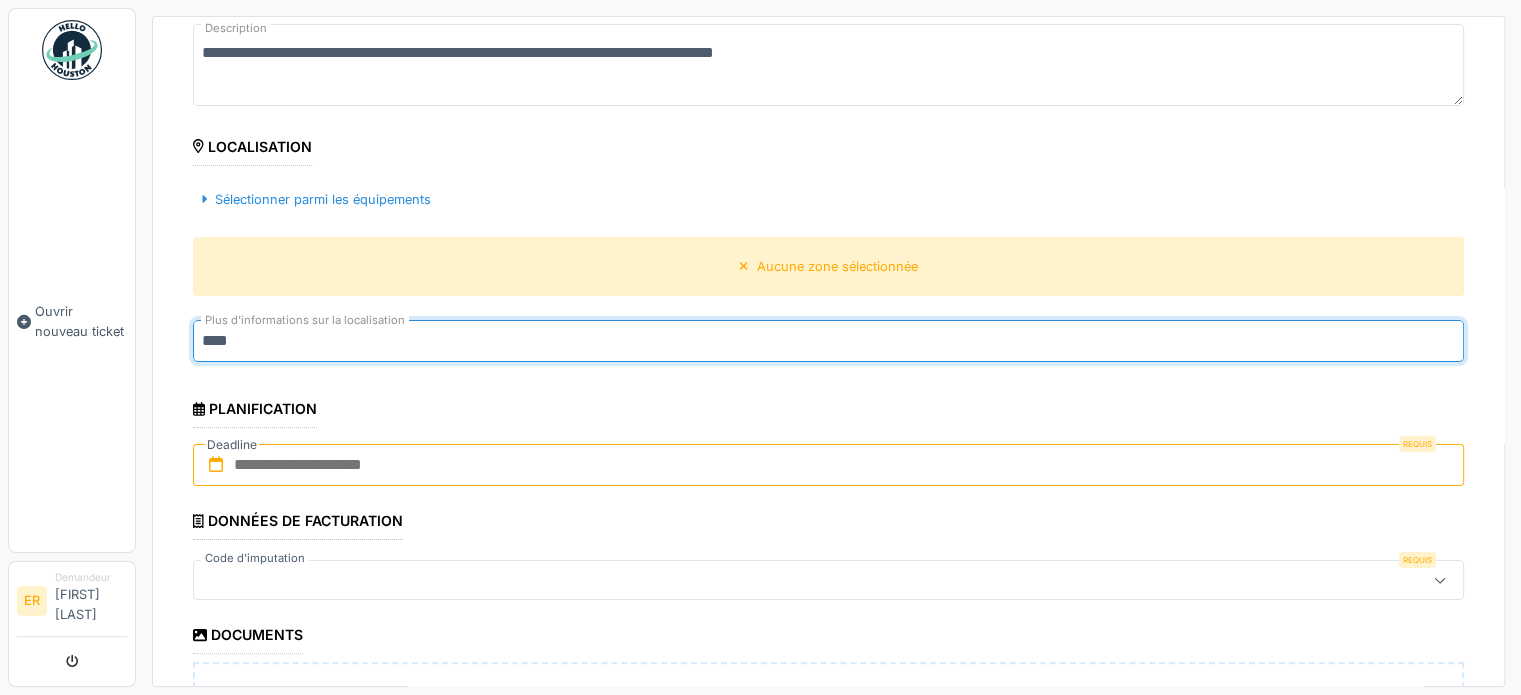 type on "****" 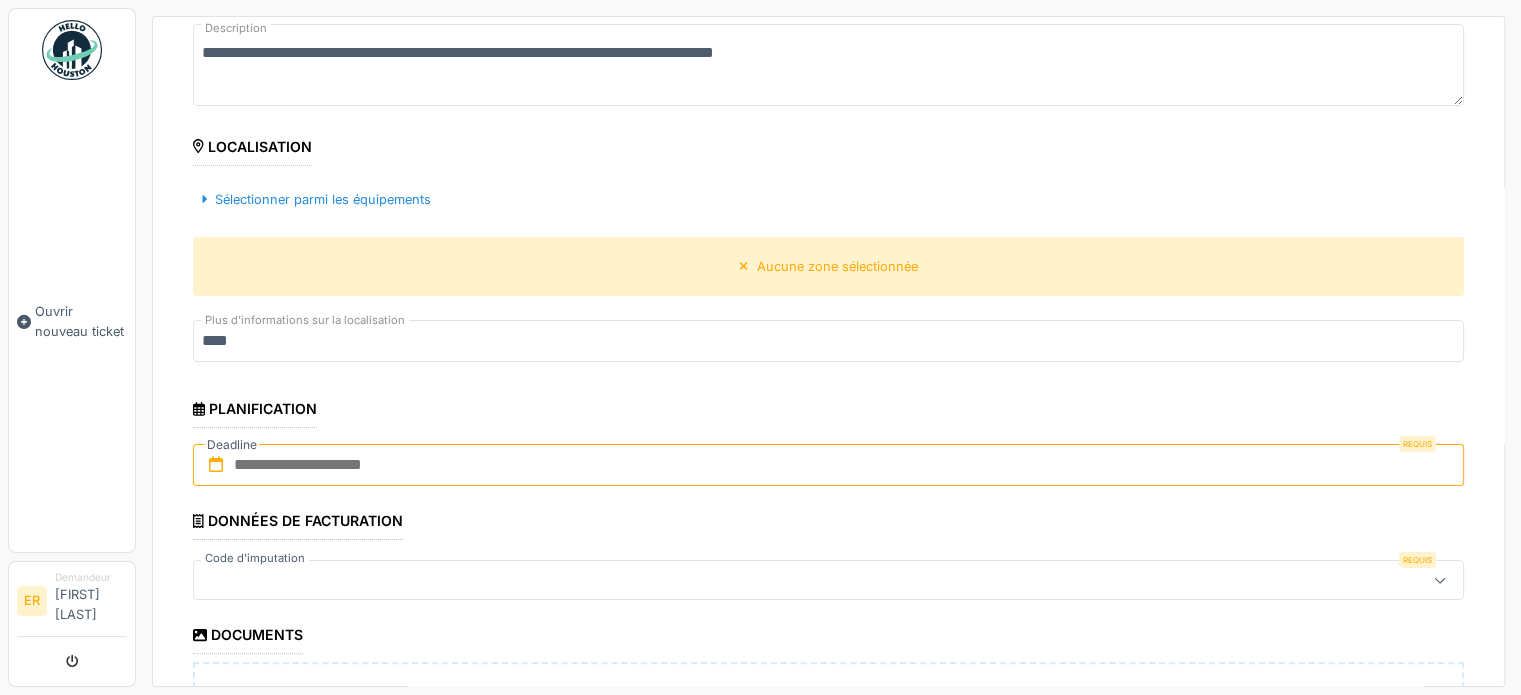 click at bounding box center (828, 465) 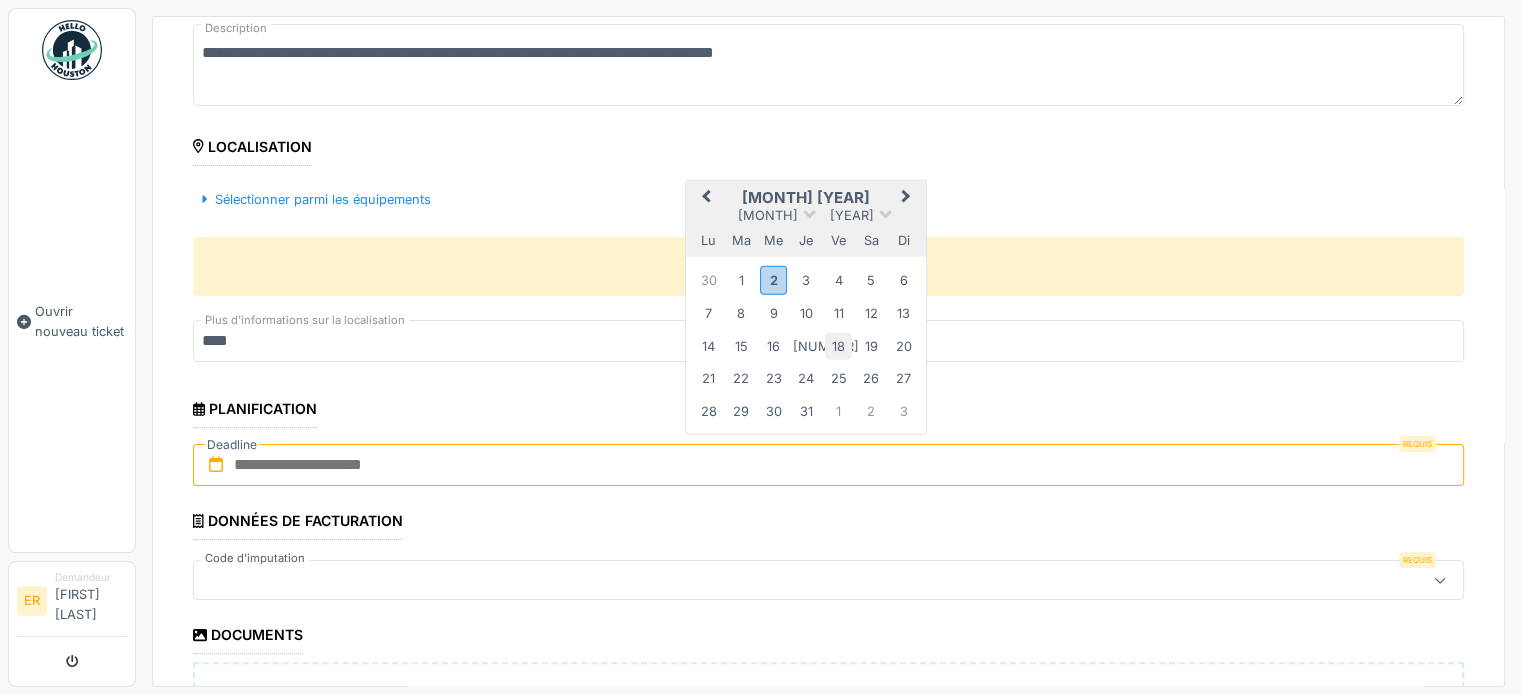click on "18" at bounding box center [838, 345] 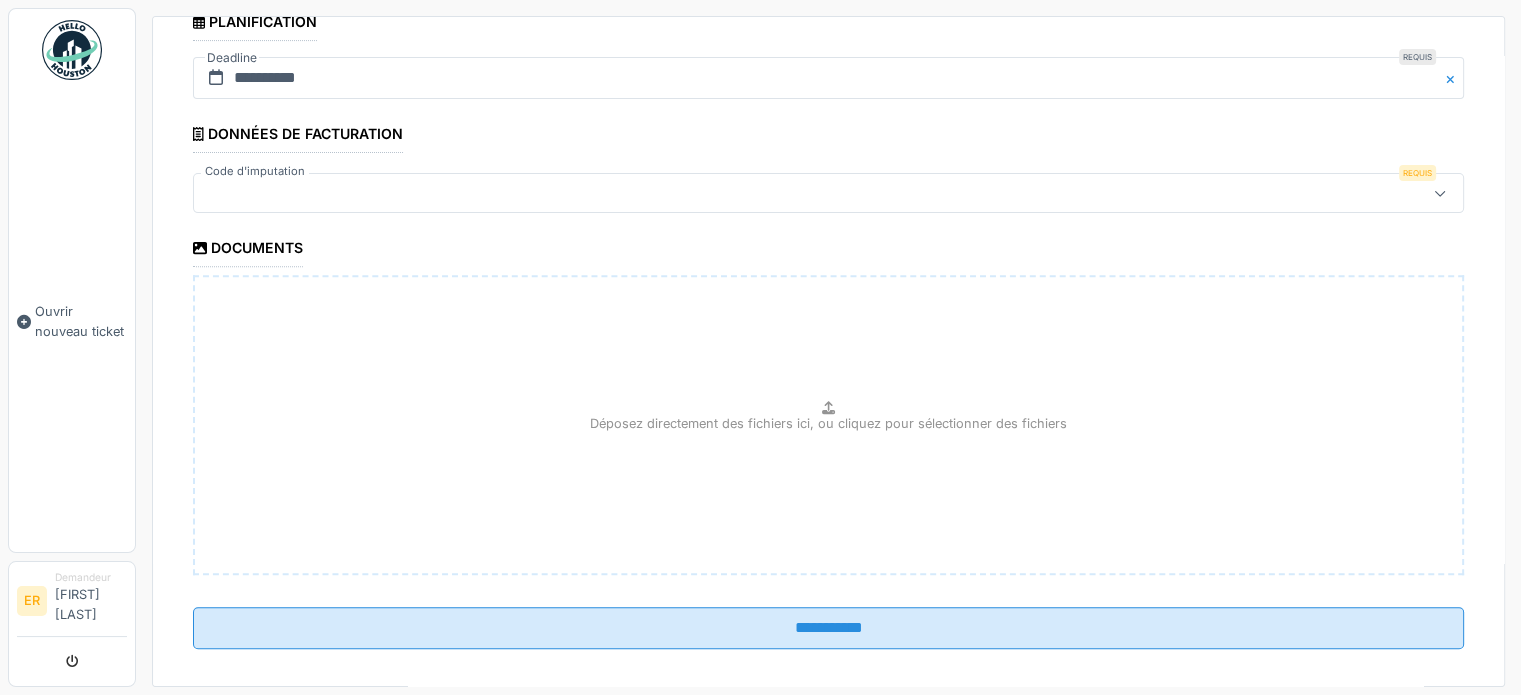 scroll, scrollTop: 737, scrollLeft: 0, axis: vertical 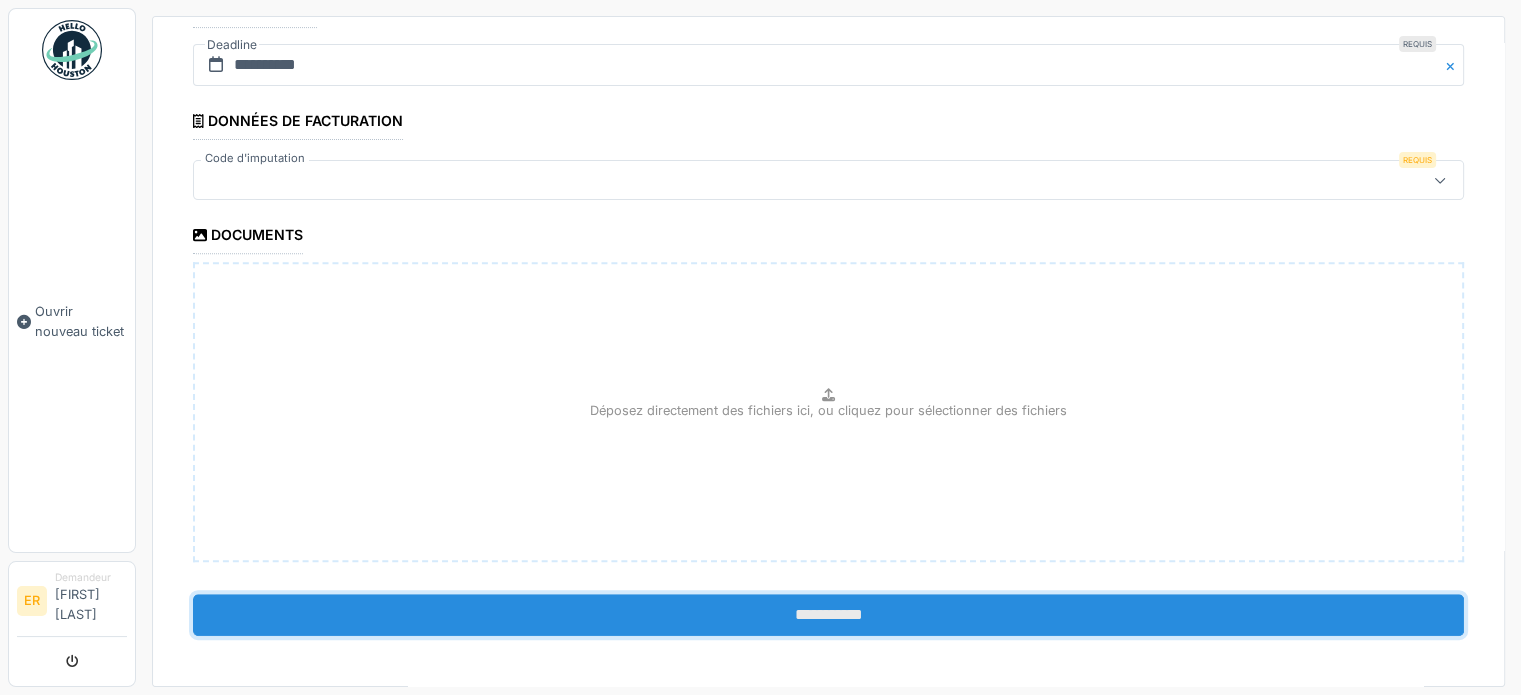 click on "**********" at bounding box center (828, 615) 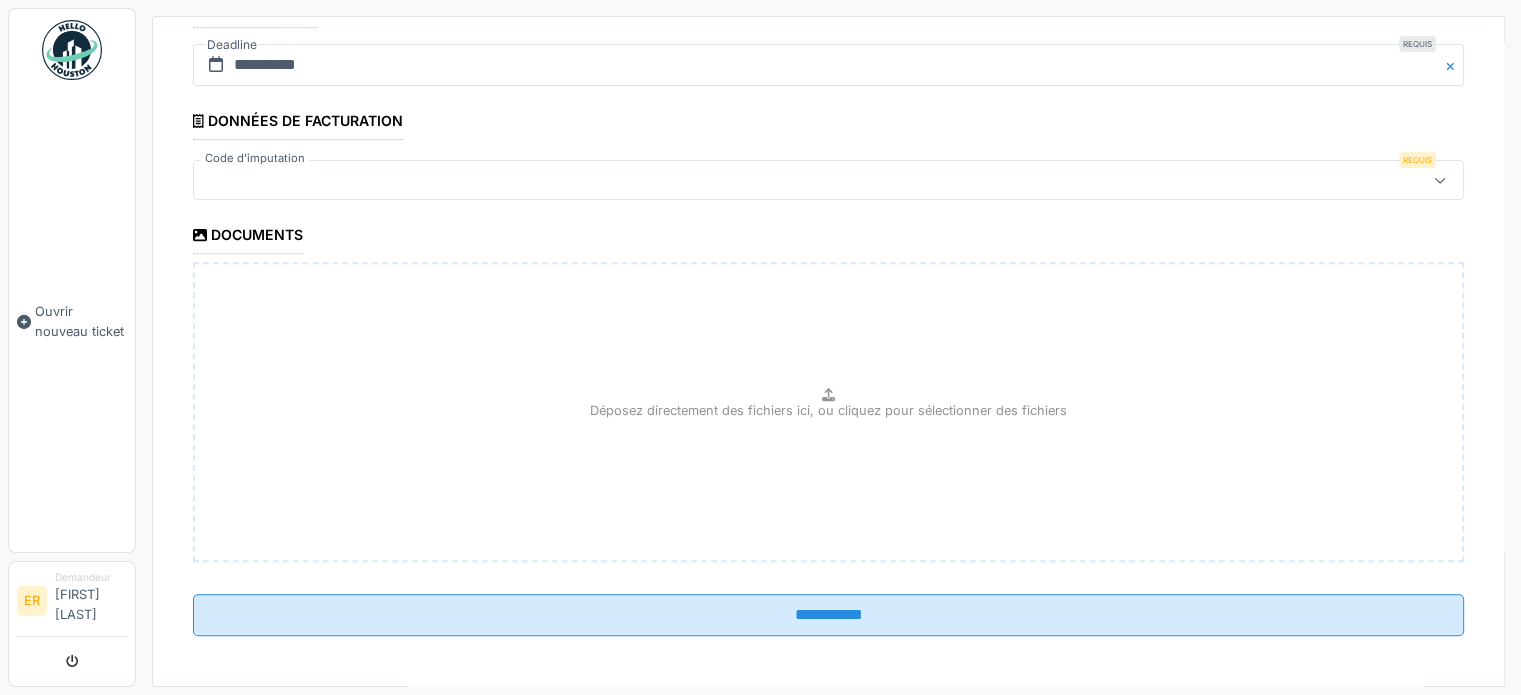 click at bounding box center [765, 180] 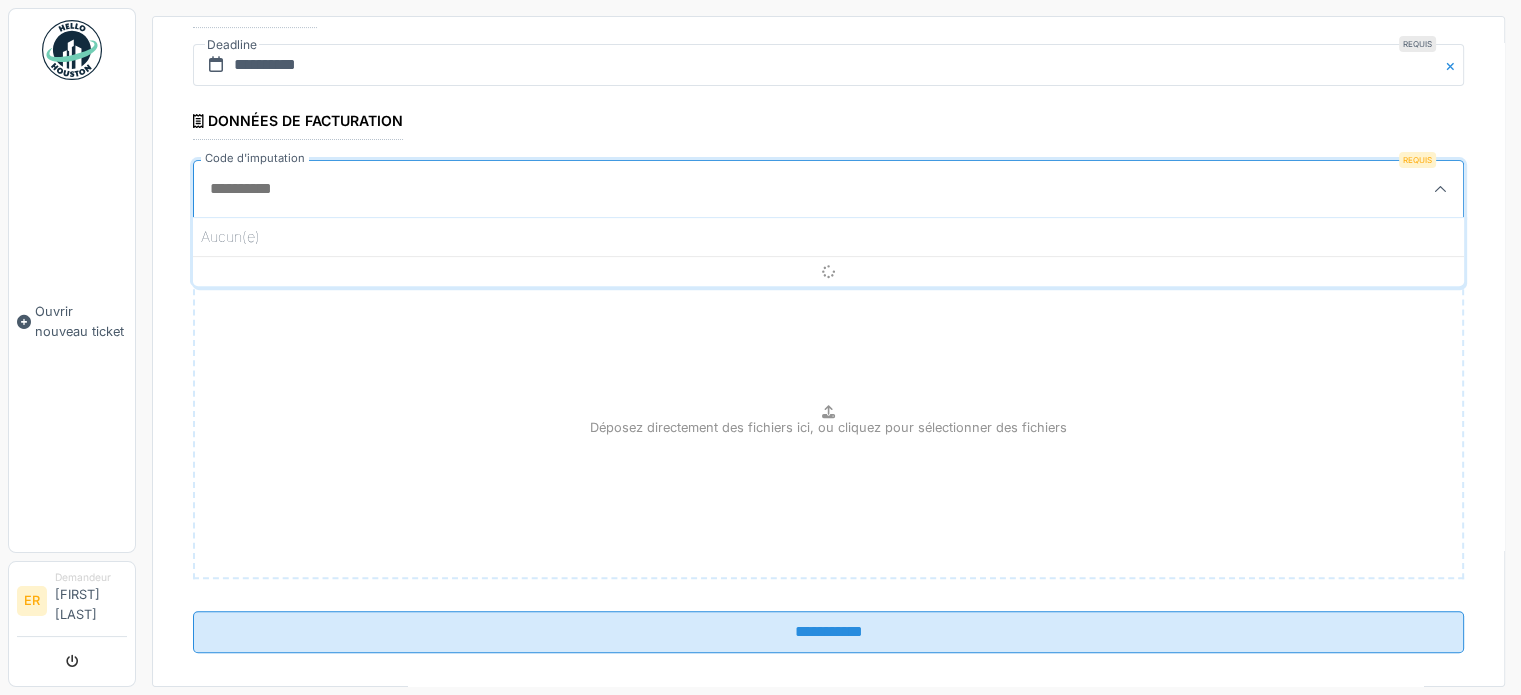 scroll, scrollTop: 4, scrollLeft: 0, axis: vertical 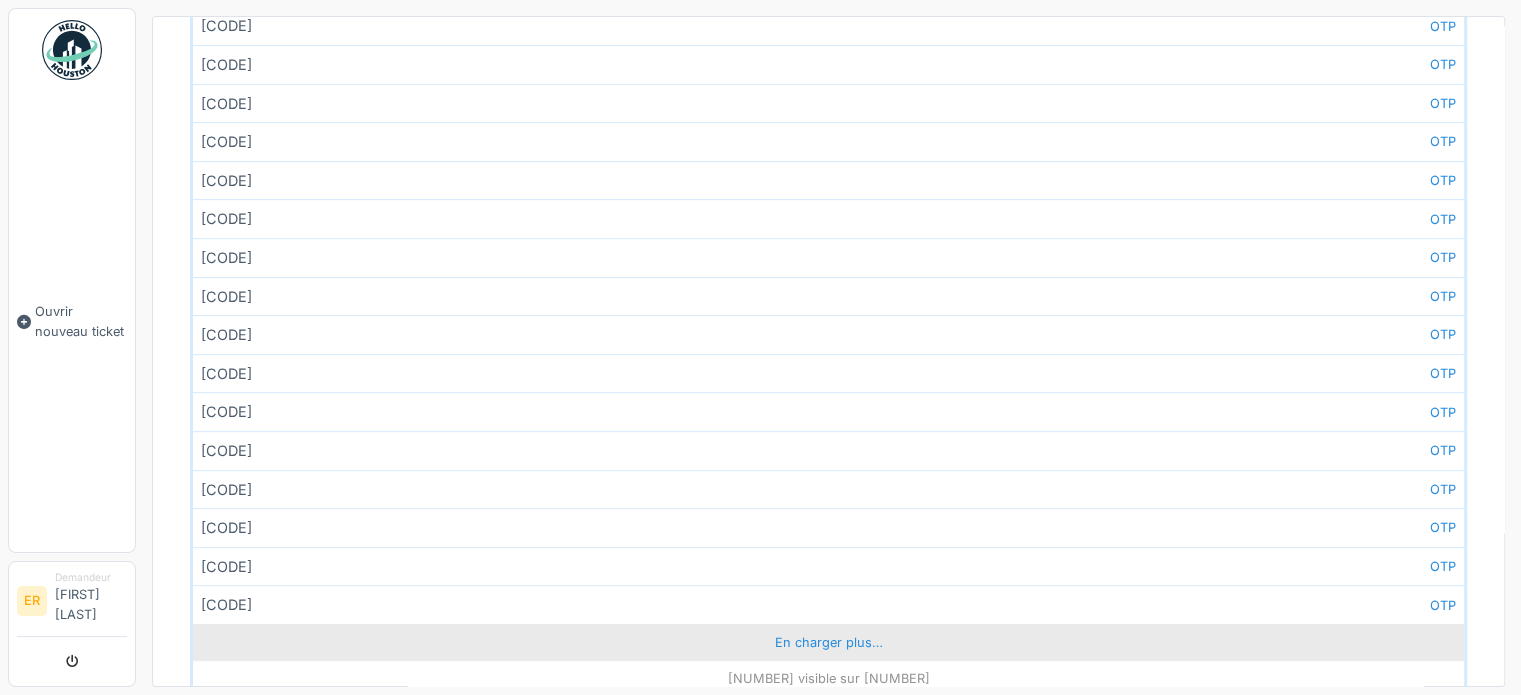 click on "En charger plus…" at bounding box center [828, 642] 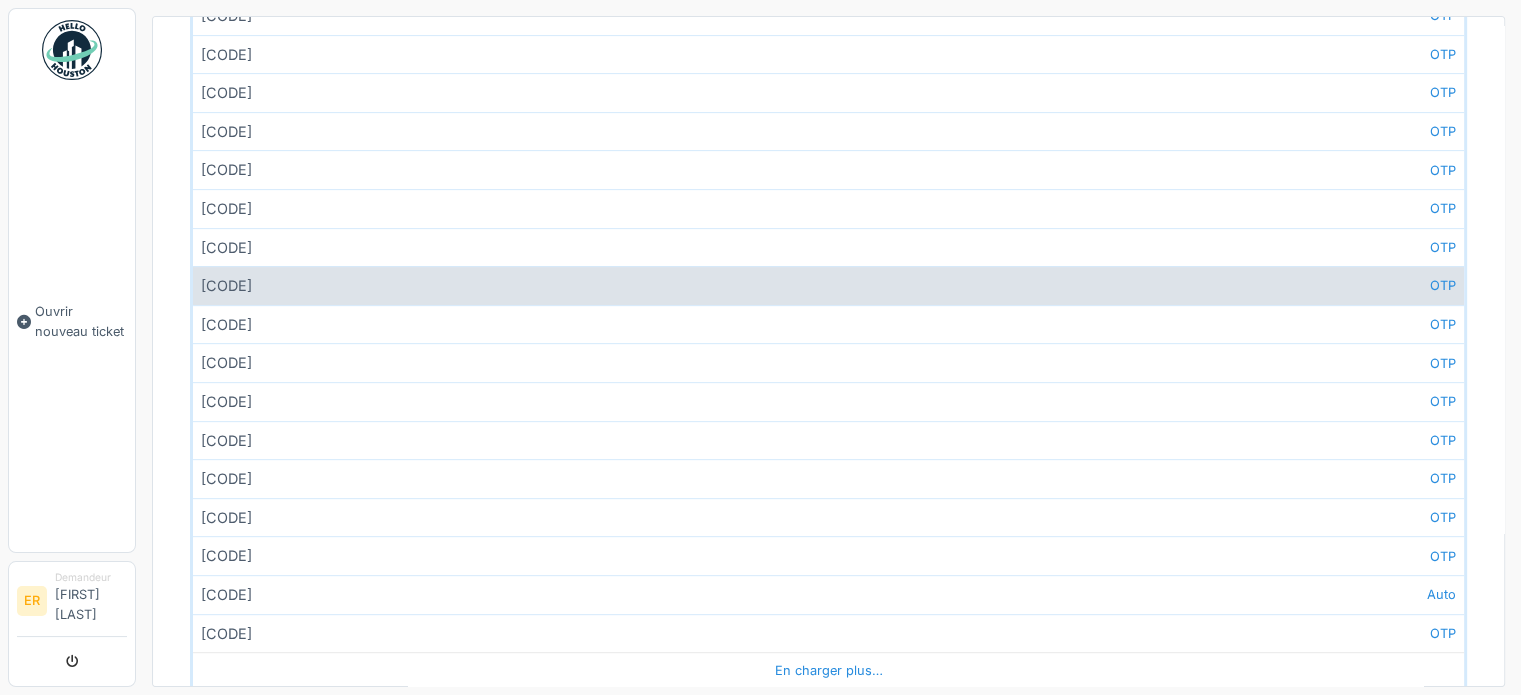 scroll, scrollTop: 1155, scrollLeft: 0, axis: vertical 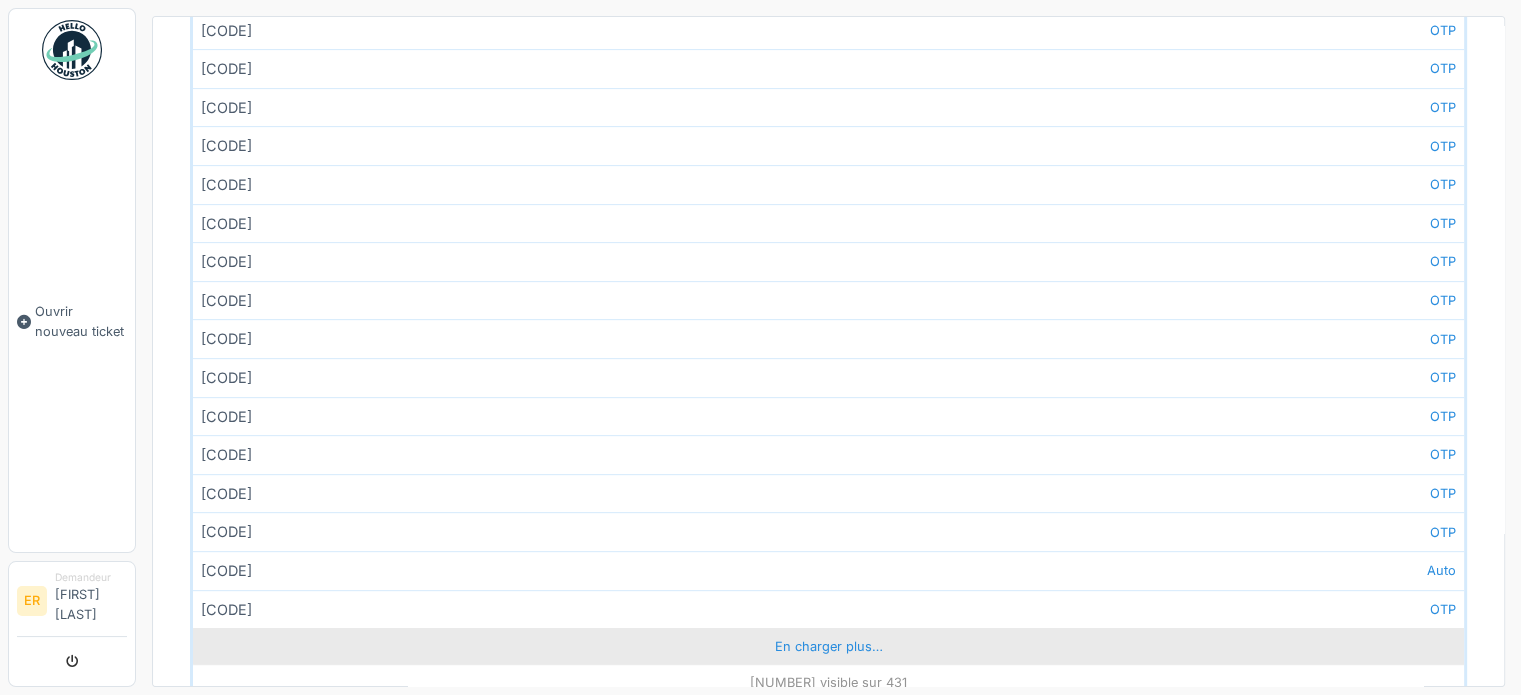 click on "En charger plus…" at bounding box center (828, 646) 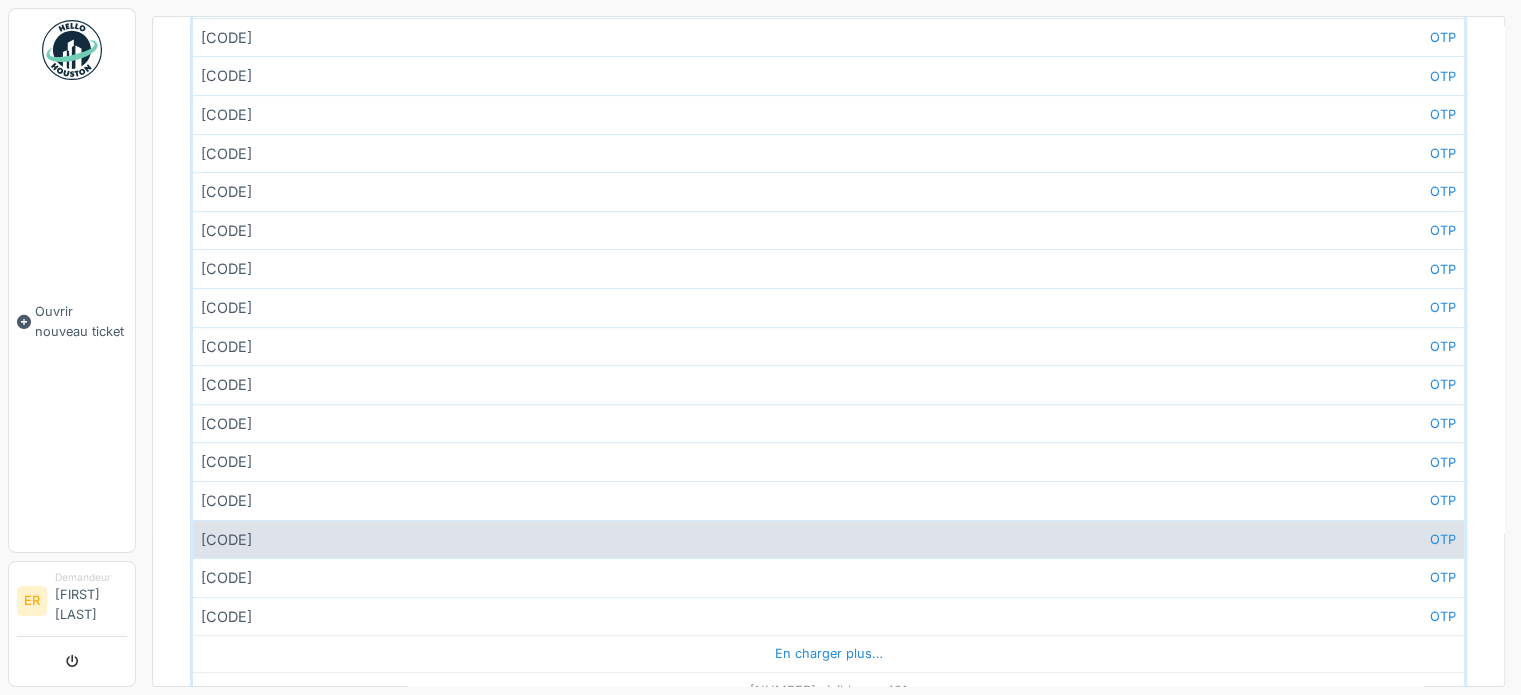 scroll, scrollTop: 1923, scrollLeft: 0, axis: vertical 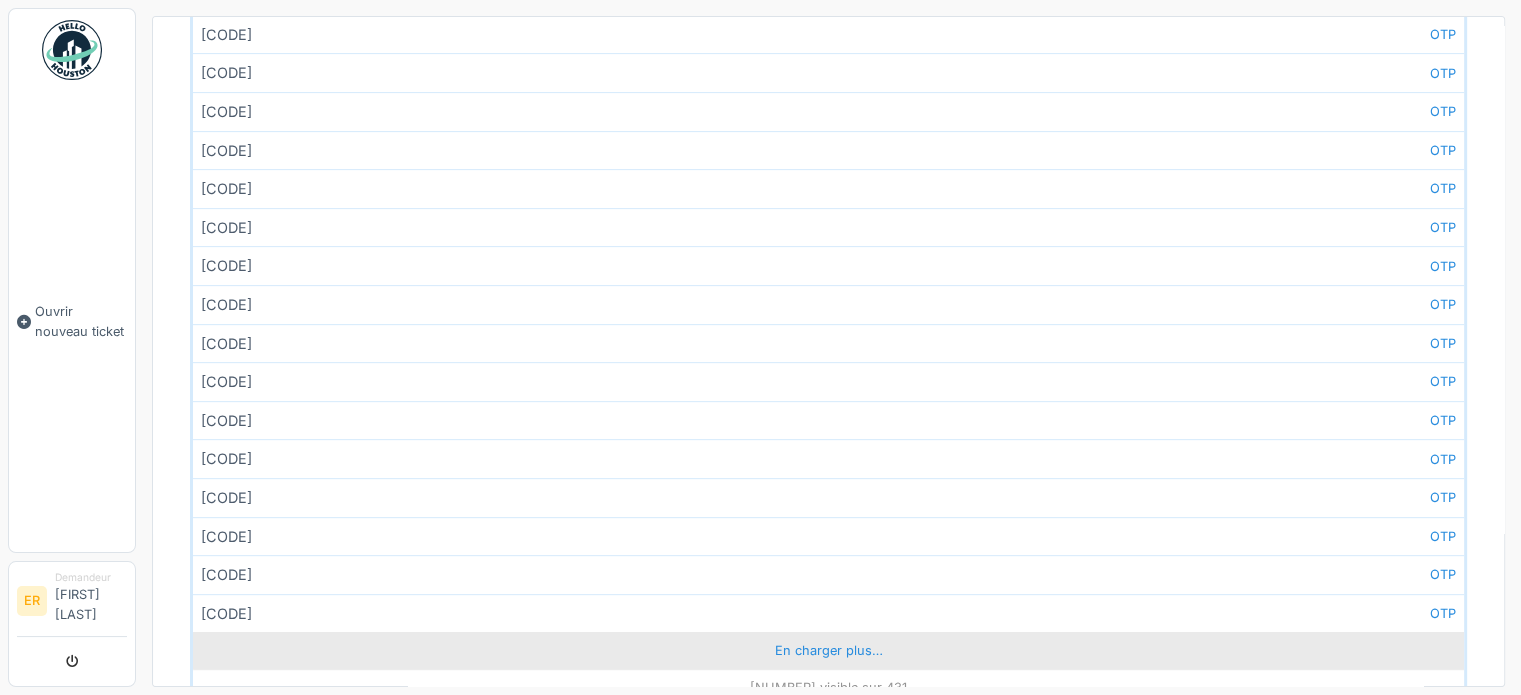 click on "En charger plus…" at bounding box center [828, 650] 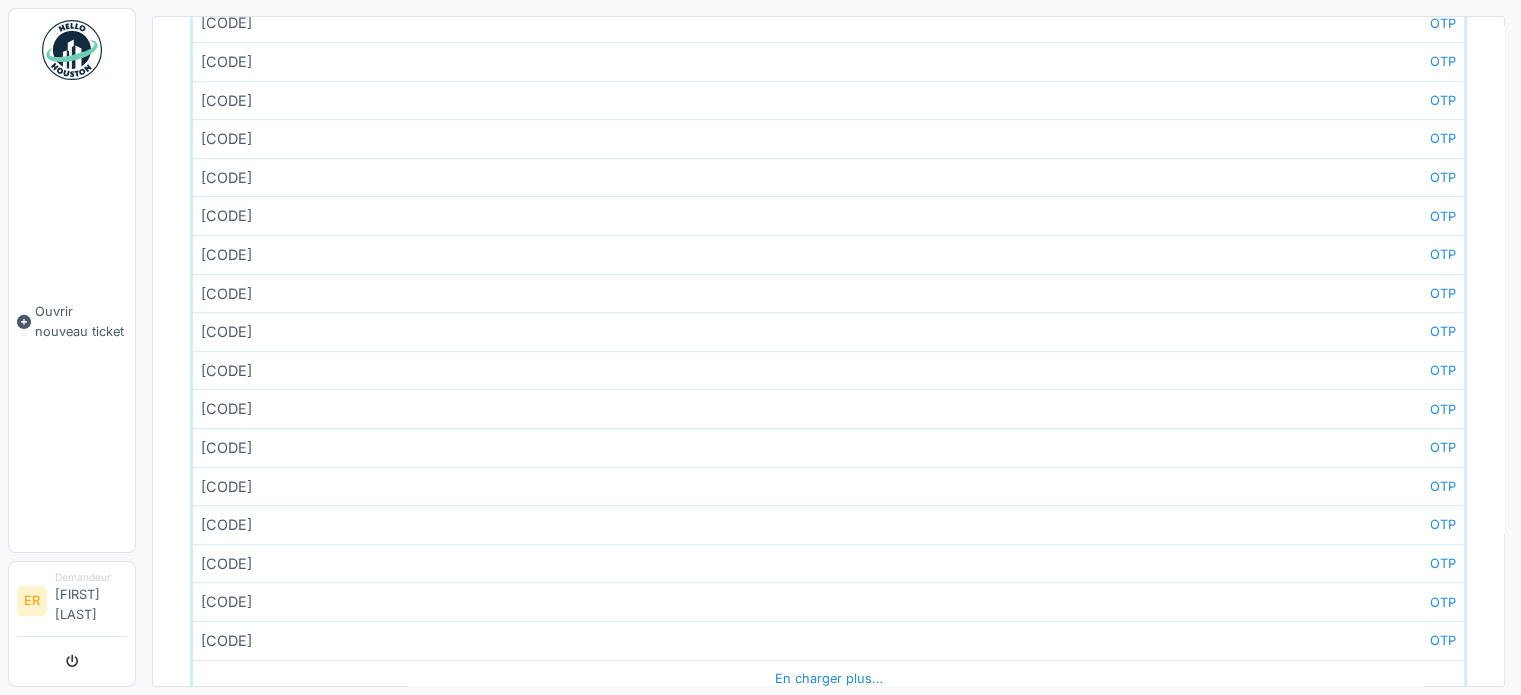 scroll, scrollTop: 2691, scrollLeft: 0, axis: vertical 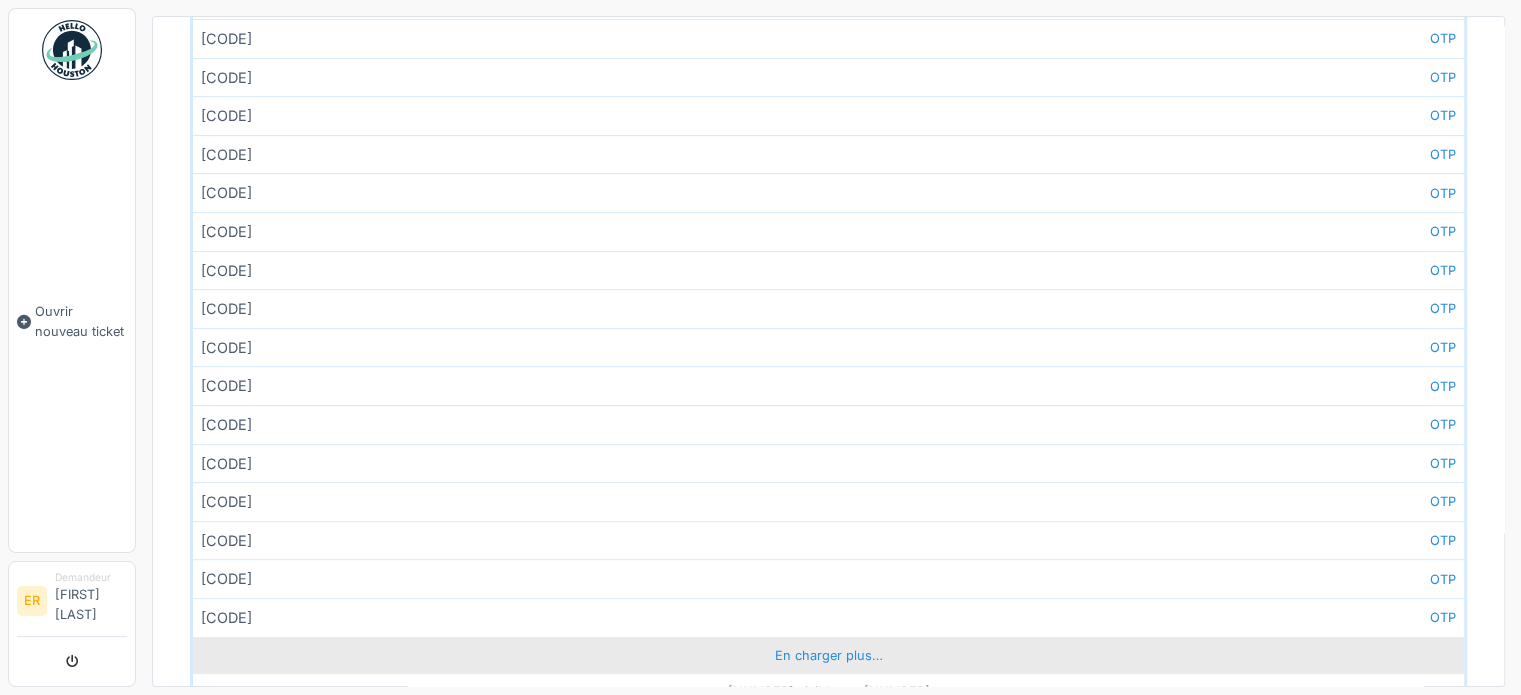 click on "En charger plus…" at bounding box center (828, 655) 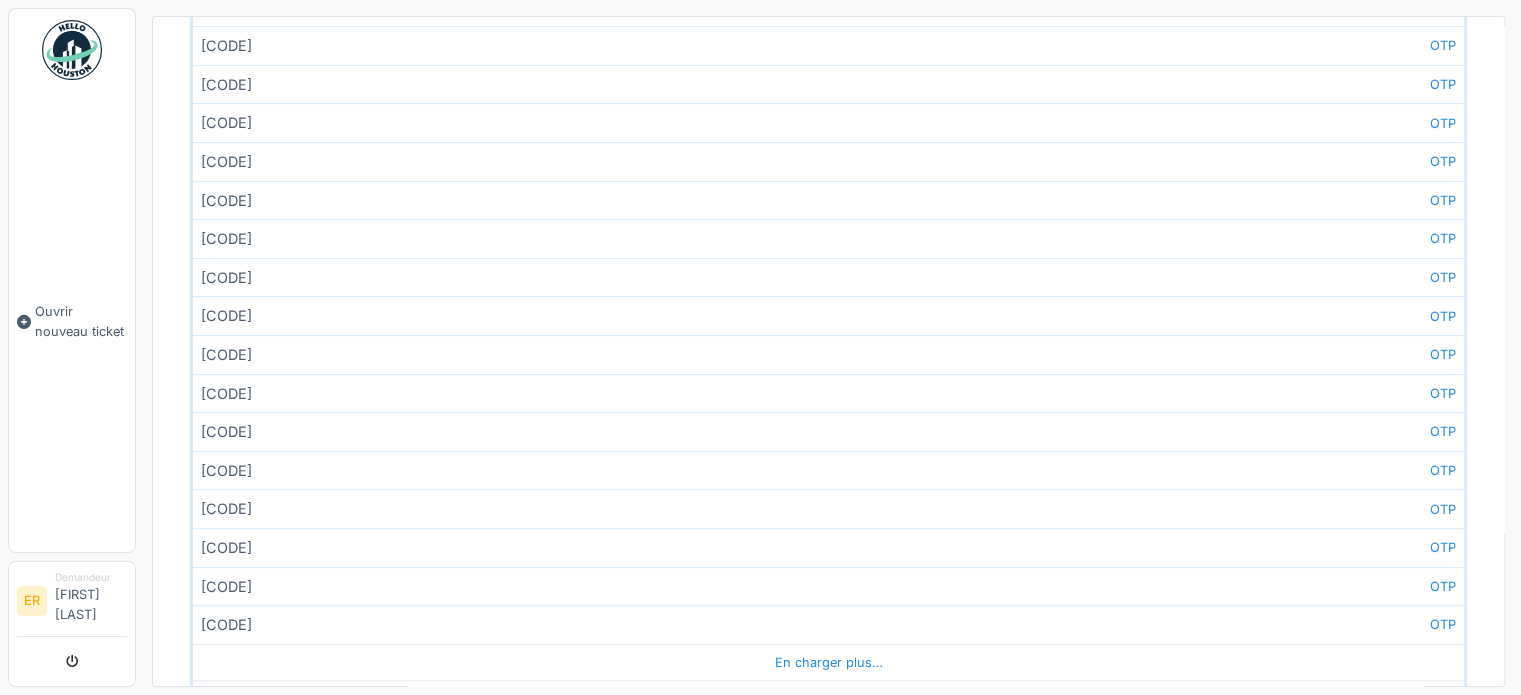scroll, scrollTop: 3459, scrollLeft: 0, axis: vertical 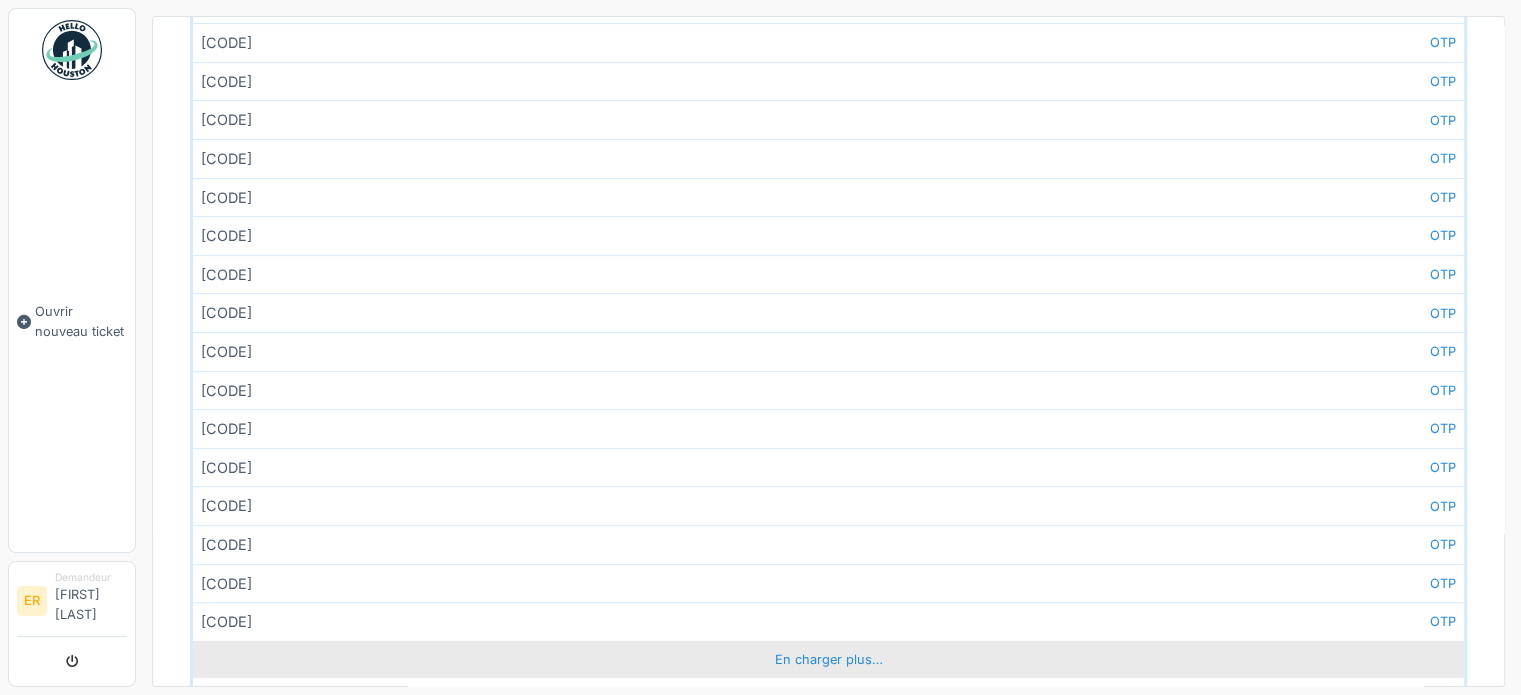 click on "En charger plus…" at bounding box center (828, 659) 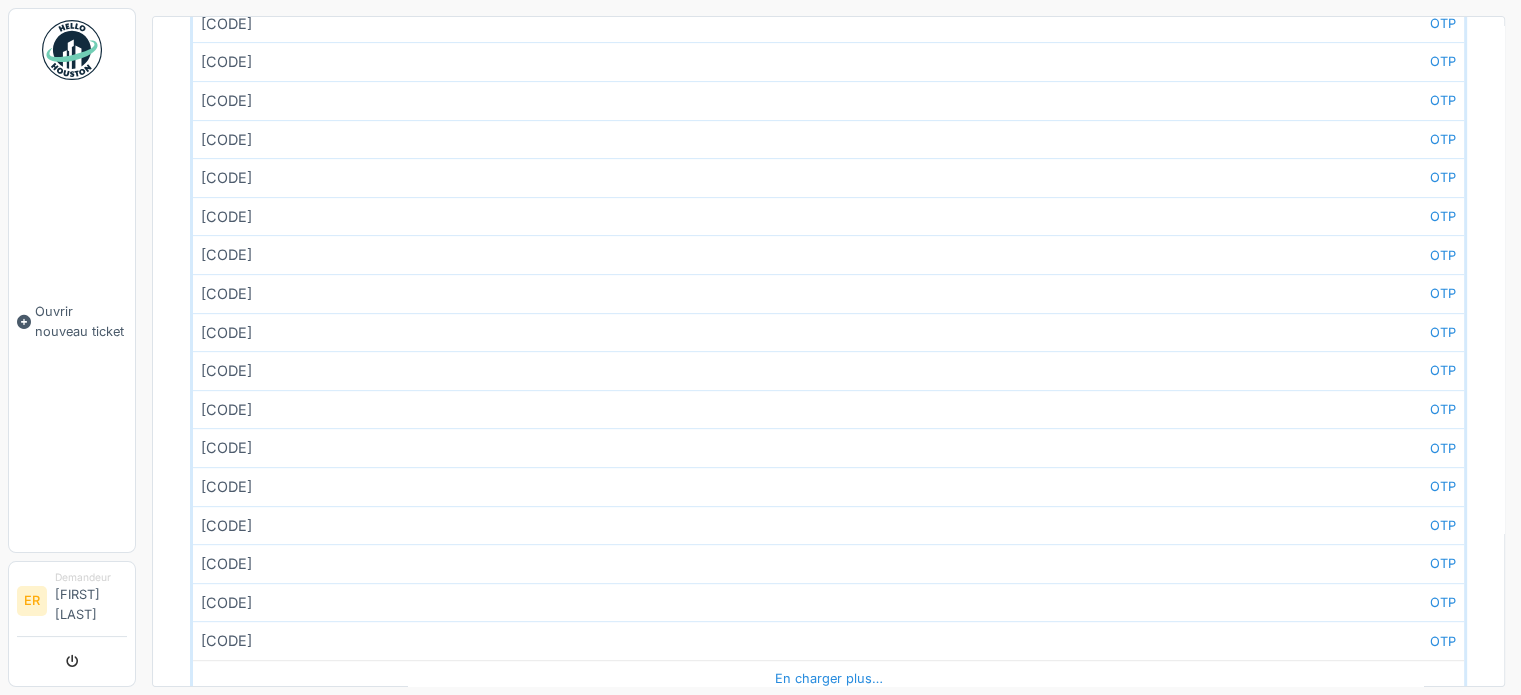 scroll, scrollTop: 4227, scrollLeft: 0, axis: vertical 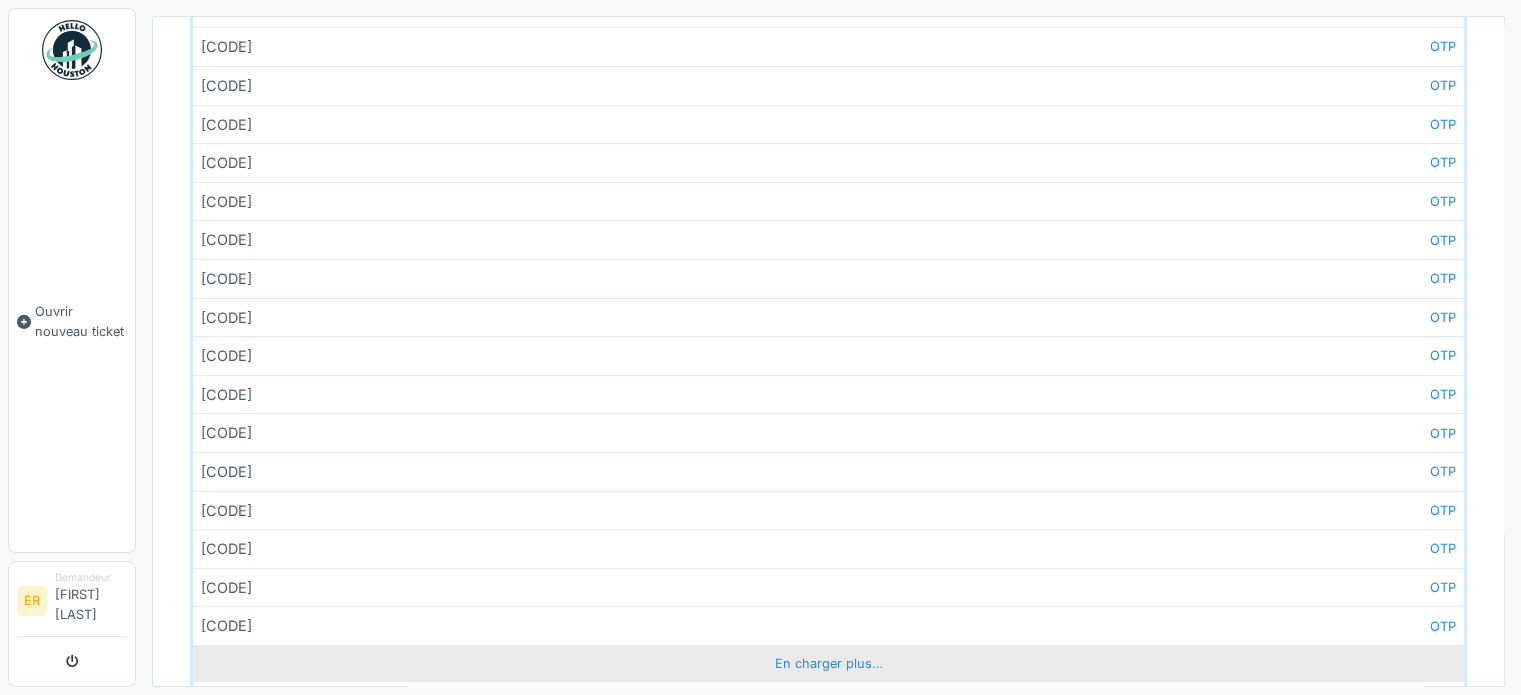 click on "En charger plus…" at bounding box center [828, 663] 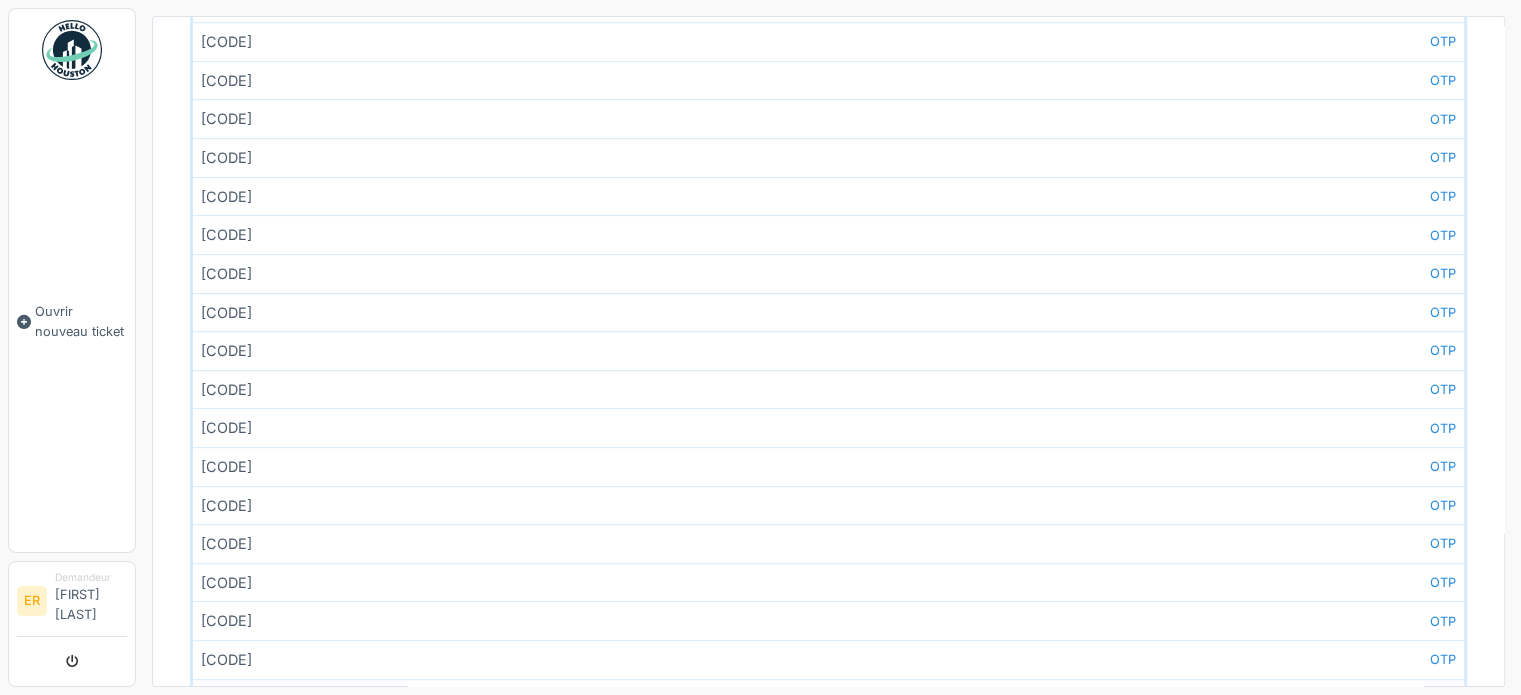 scroll, scrollTop: 4995, scrollLeft: 0, axis: vertical 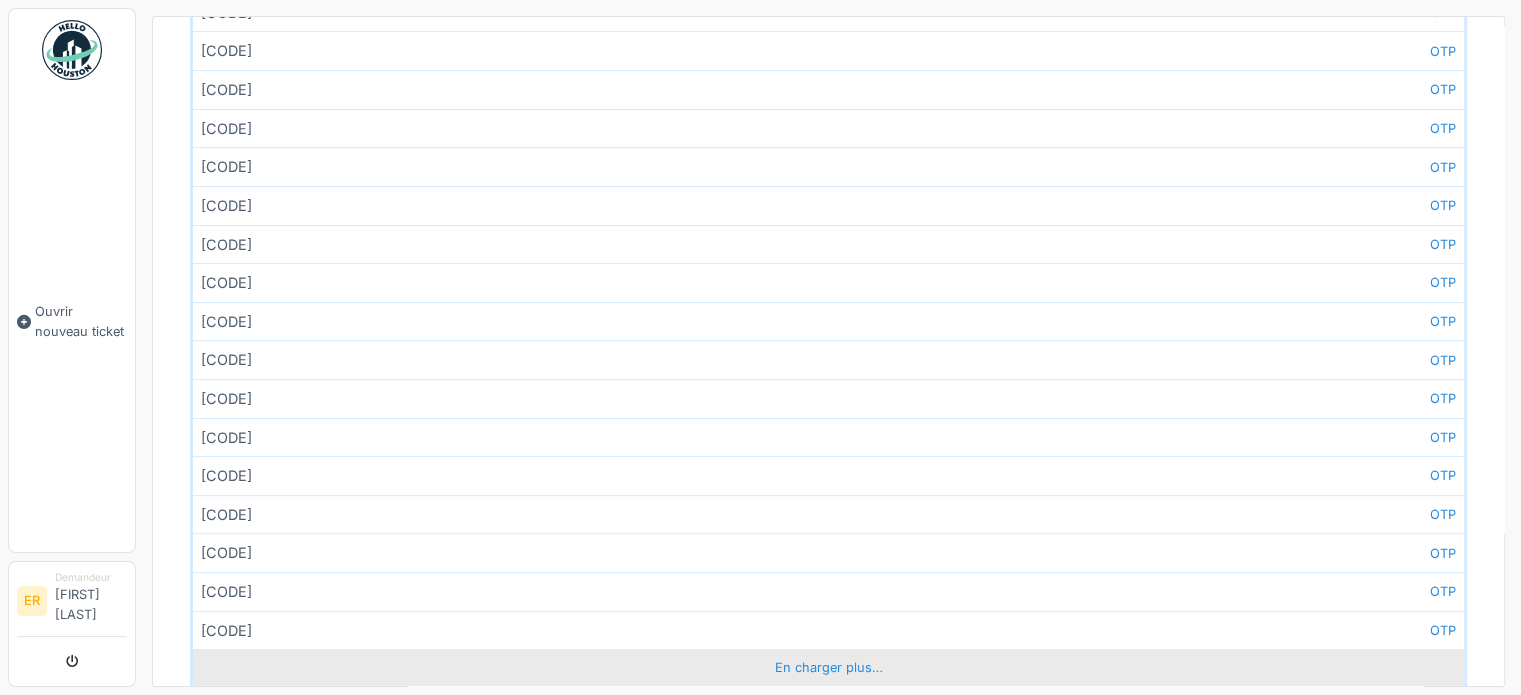 click on "En charger plus…" at bounding box center [828, 667] 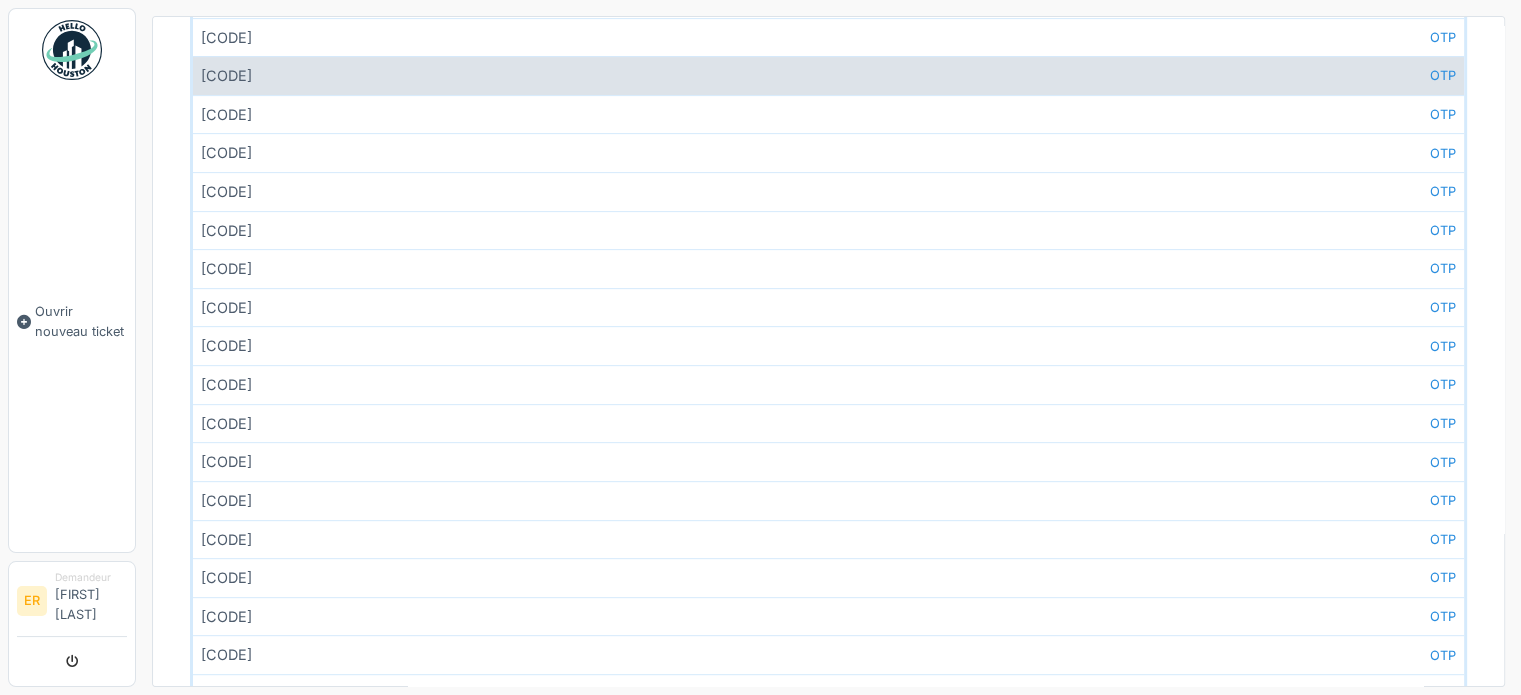scroll, scrollTop: 5763, scrollLeft: 0, axis: vertical 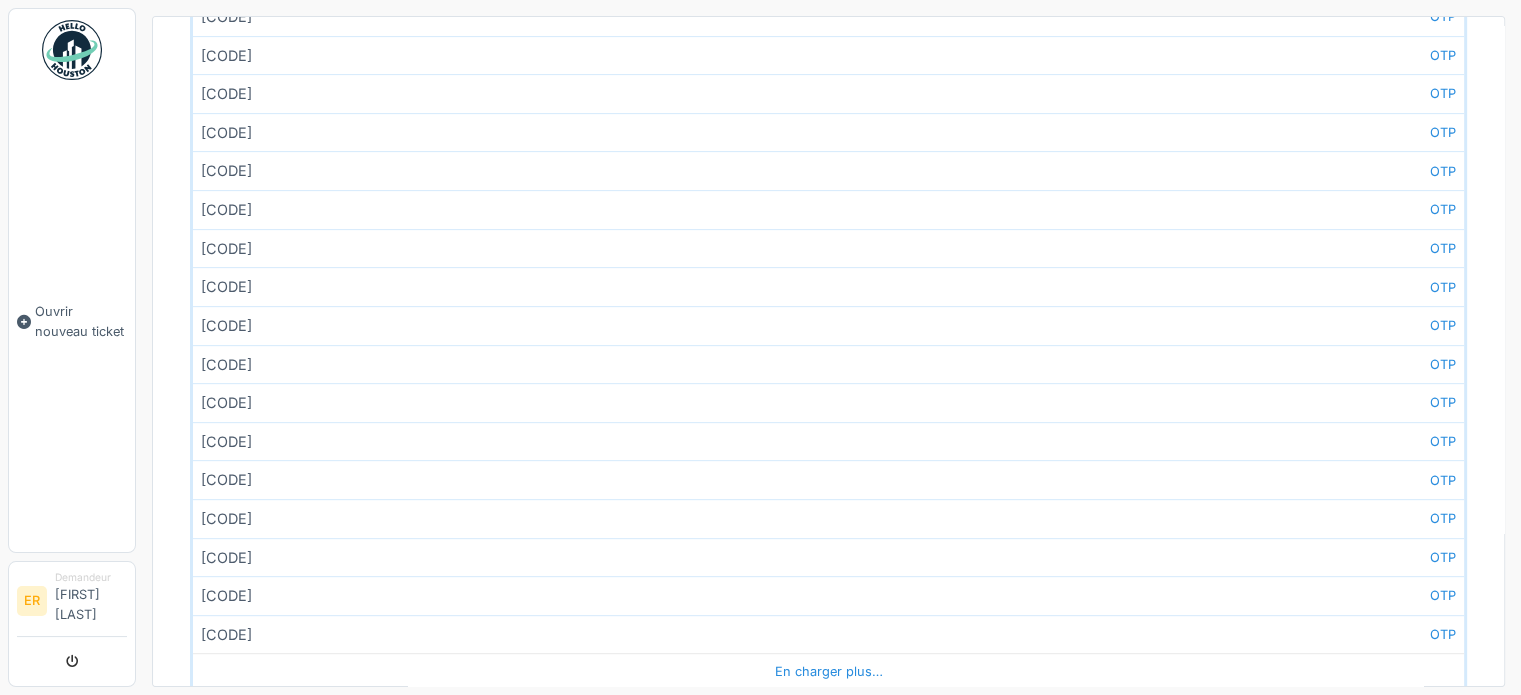 click on "En charger plus…" at bounding box center [828, 671] 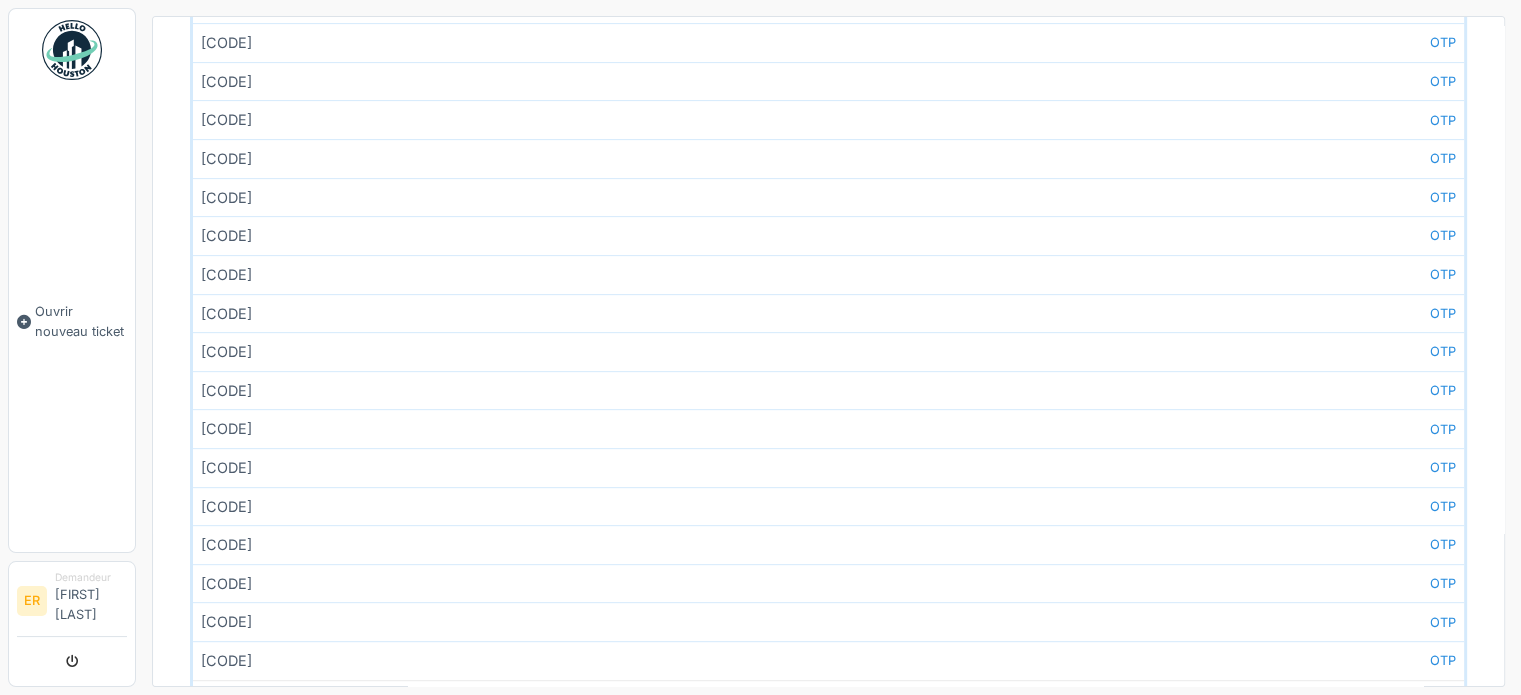 scroll, scrollTop: 6531, scrollLeft: 0, axis: vertical 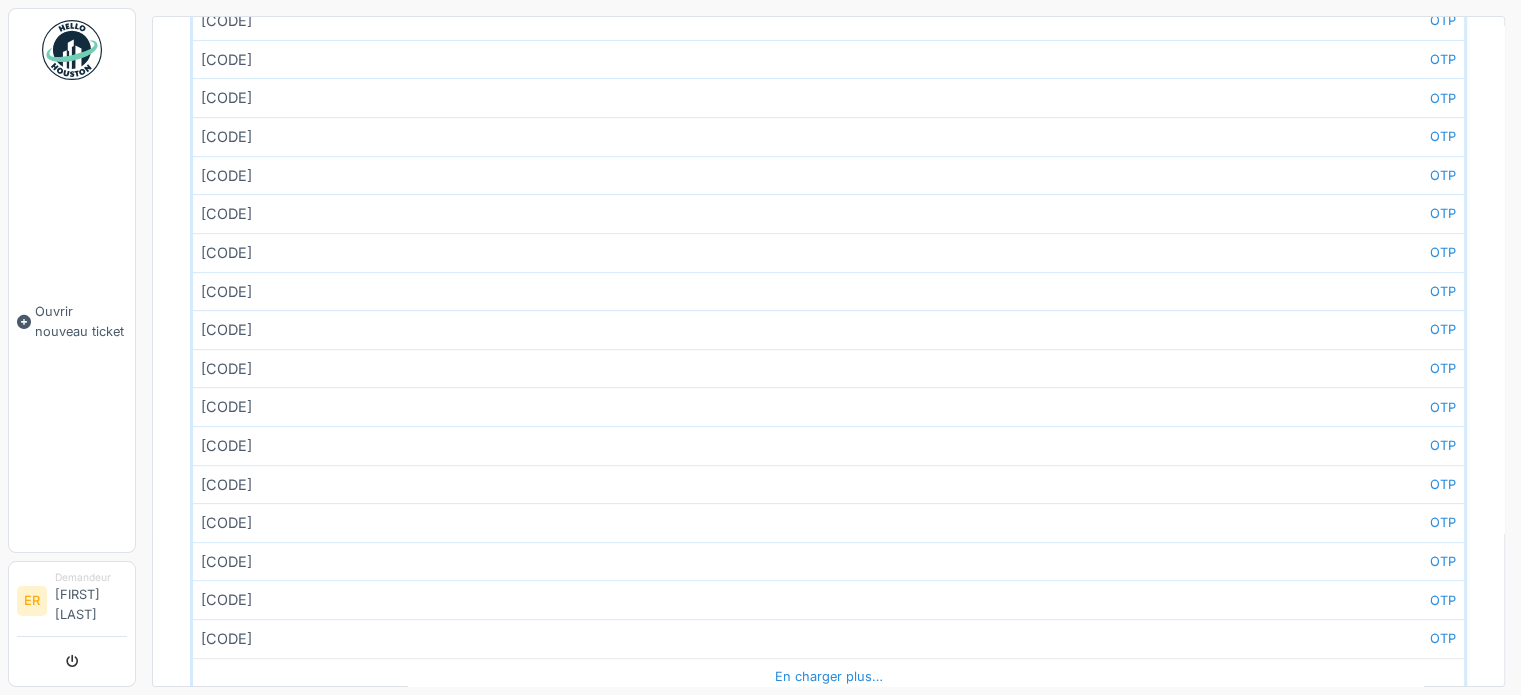 click on "En charger plus…" at bounding box center (828, 676) 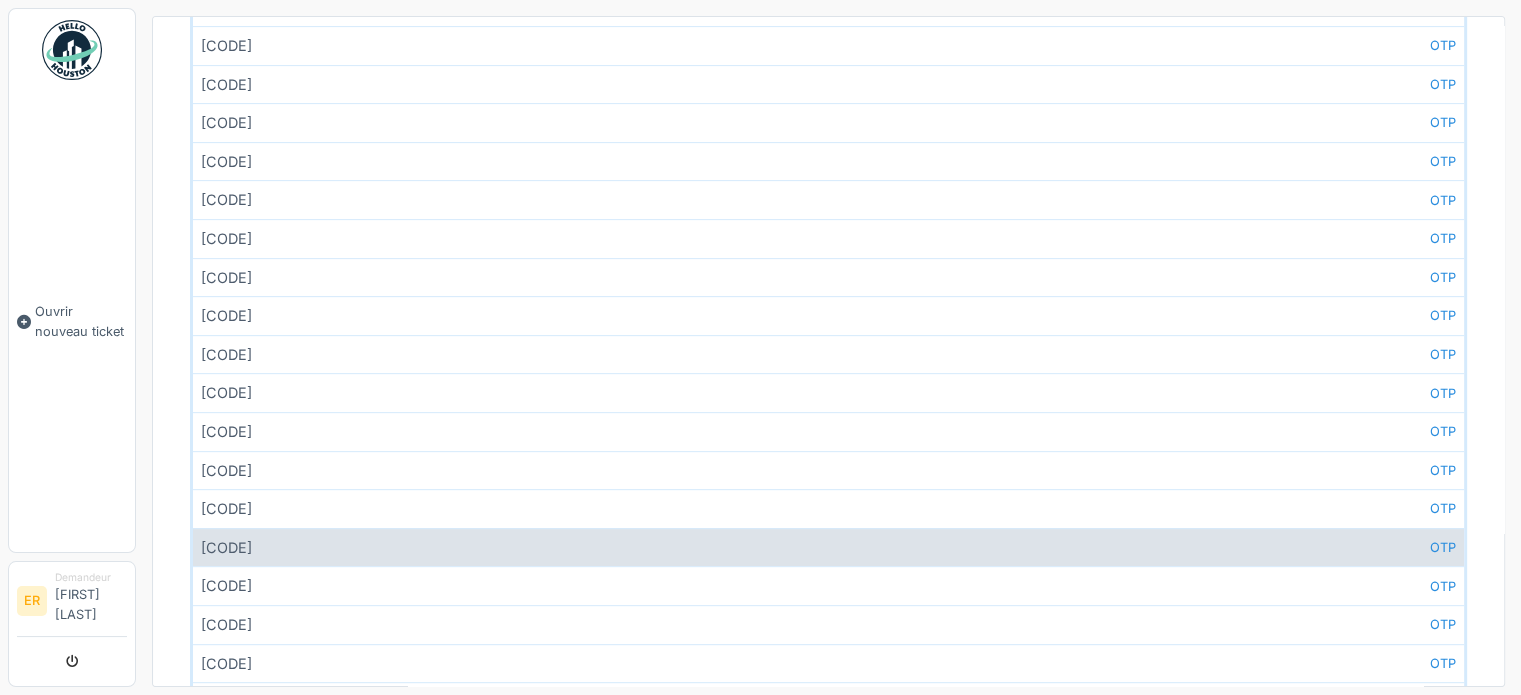 scroll, scrollTop: 7299, scrollLeft: 0, axis: vertical 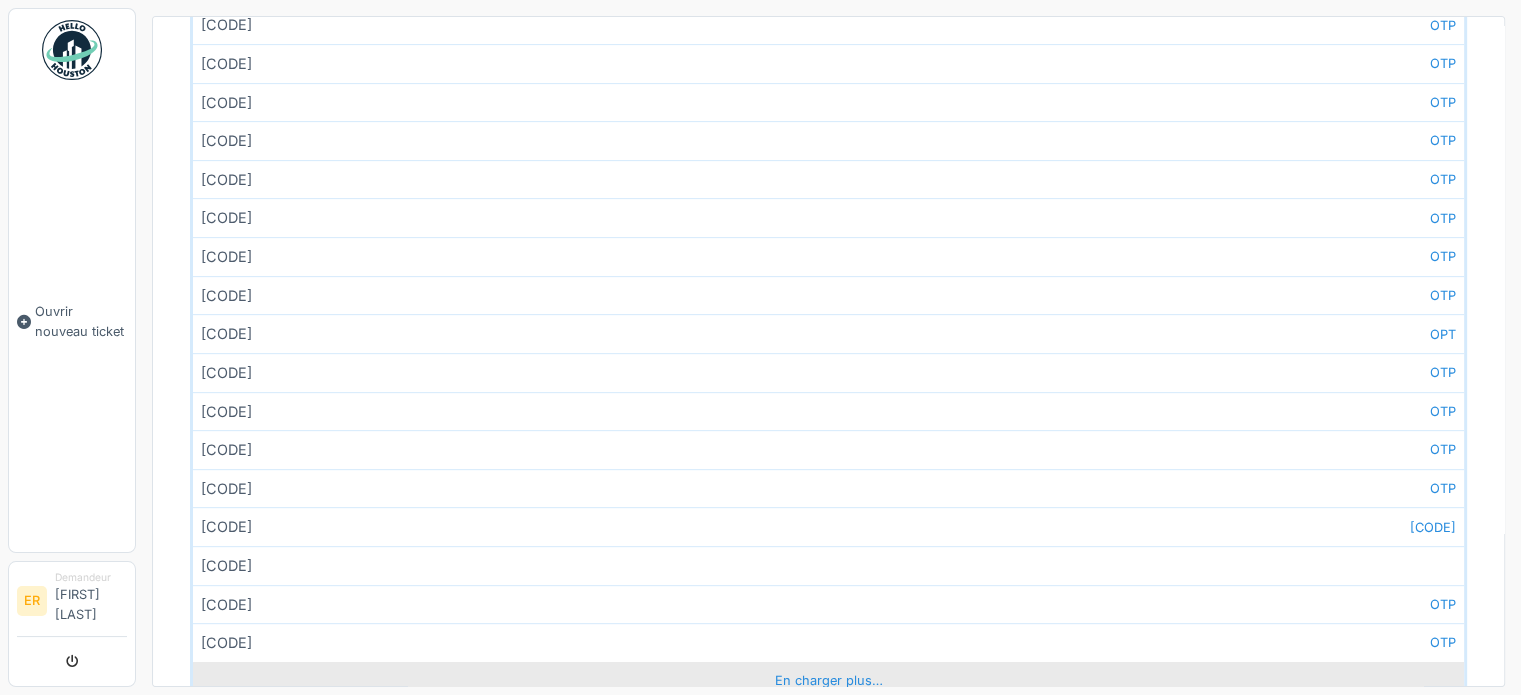 click on "En charger plus…" at bounding box center [828, 680] 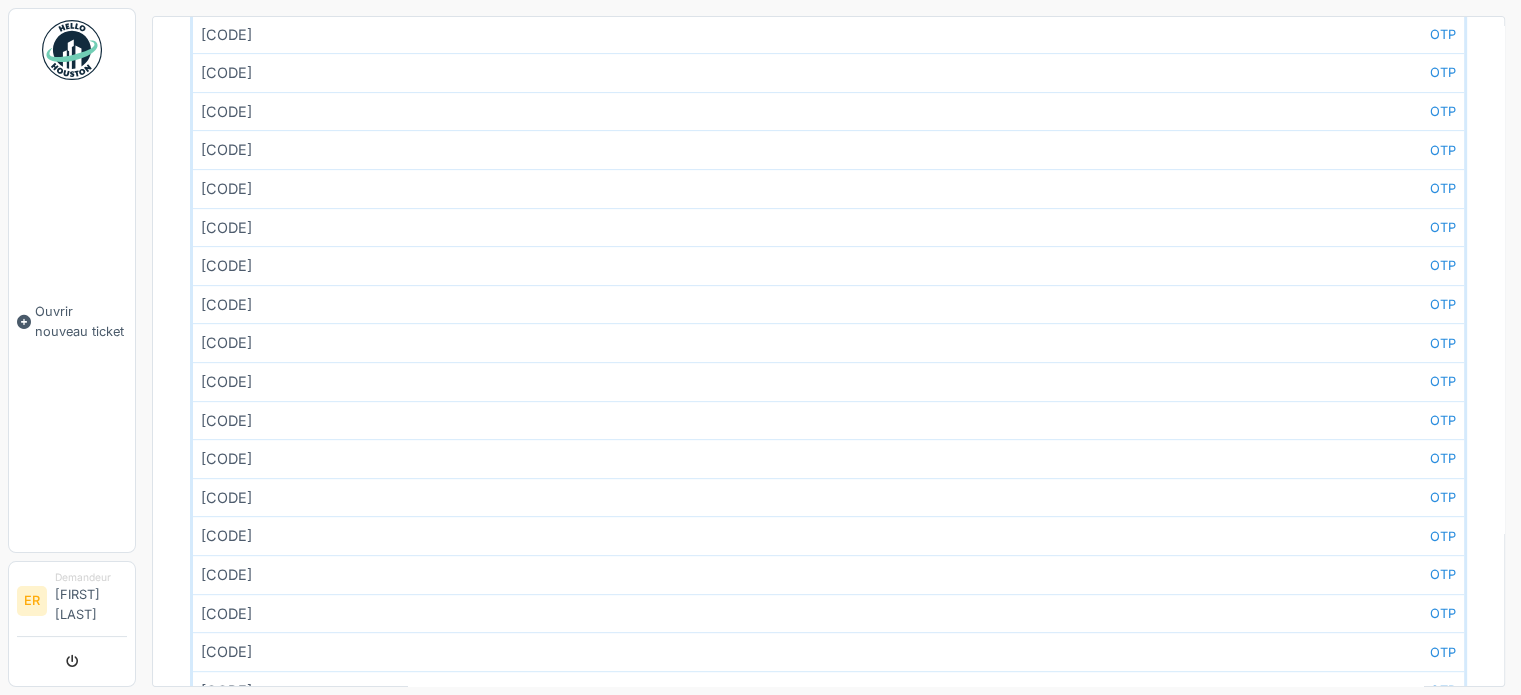scroll, scrollTop: 8067, scrollLeft: 0, axis: vertical 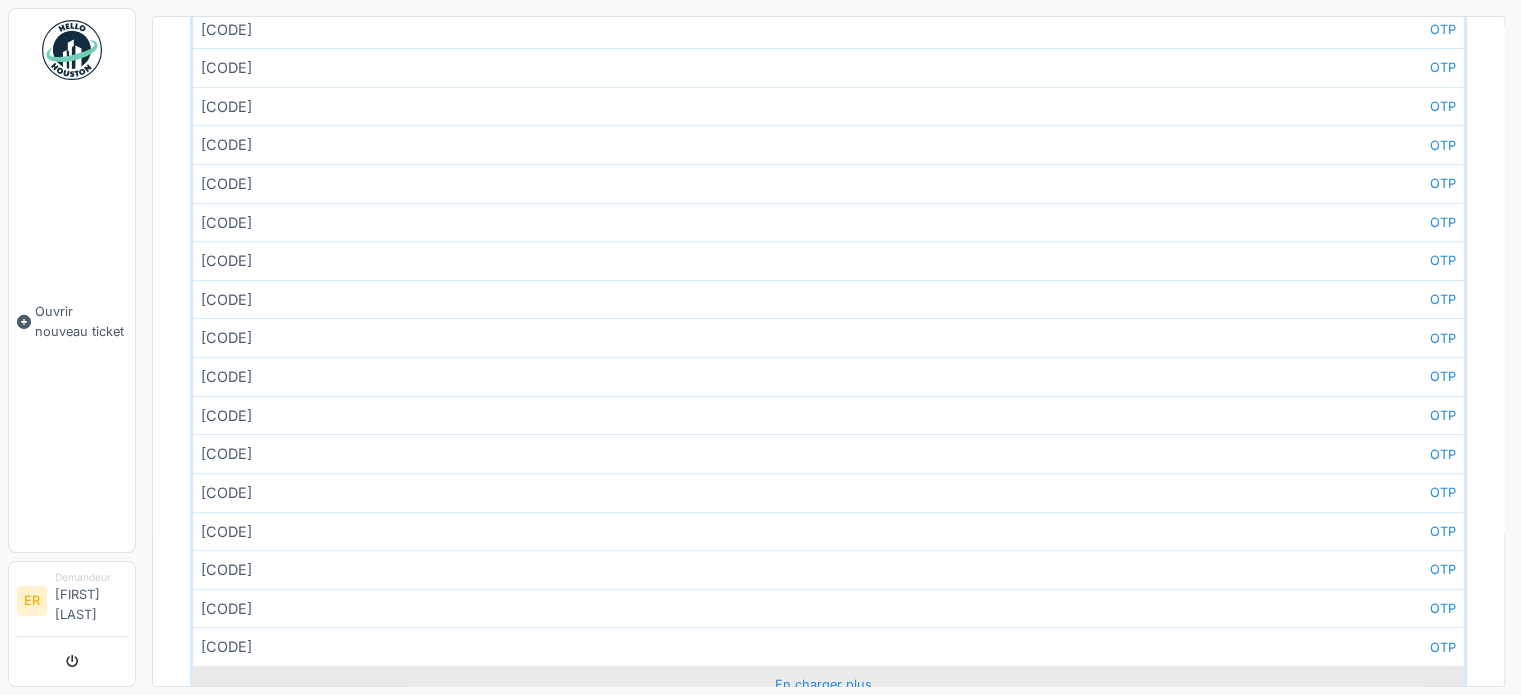 click on "En charger plus…" at bounding box center (828, 684) 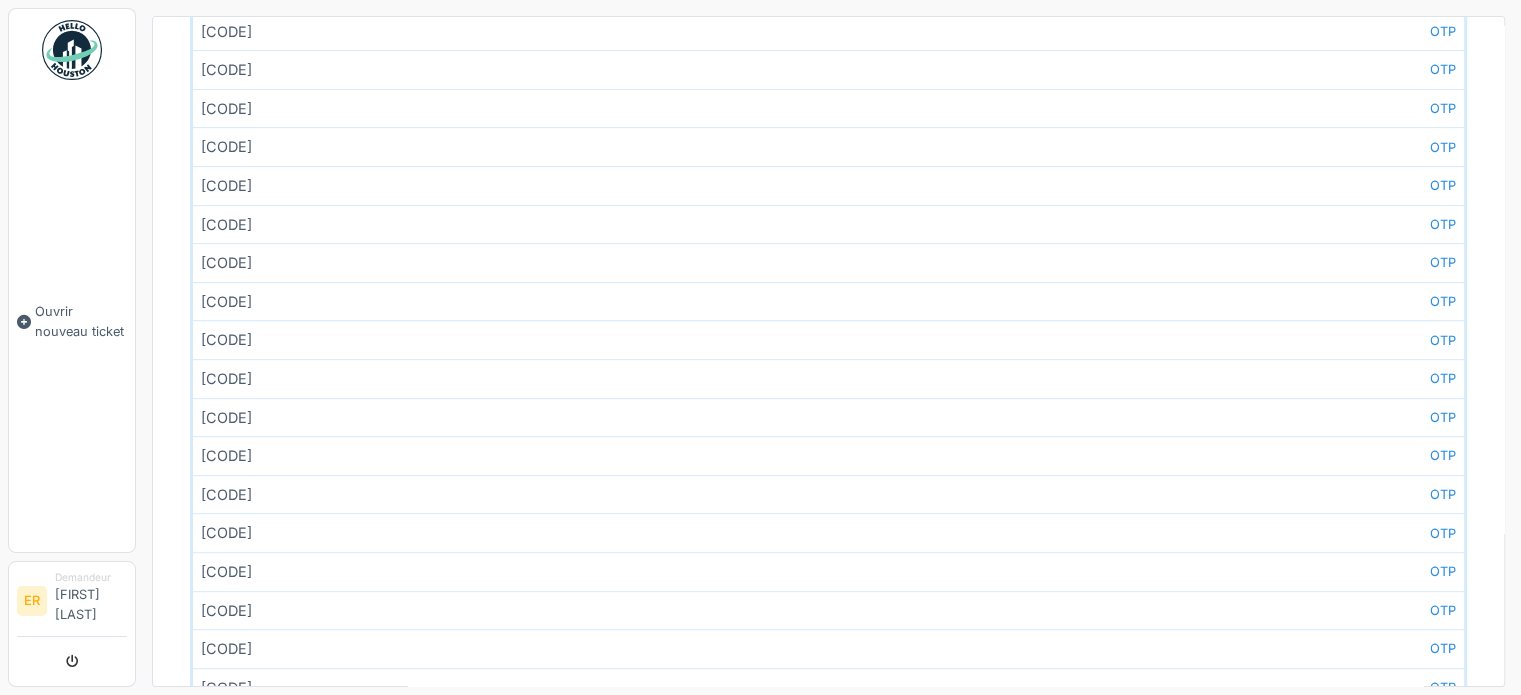 scroll, scrollTop: 8835, scrollLeft: 0, axis: vertical 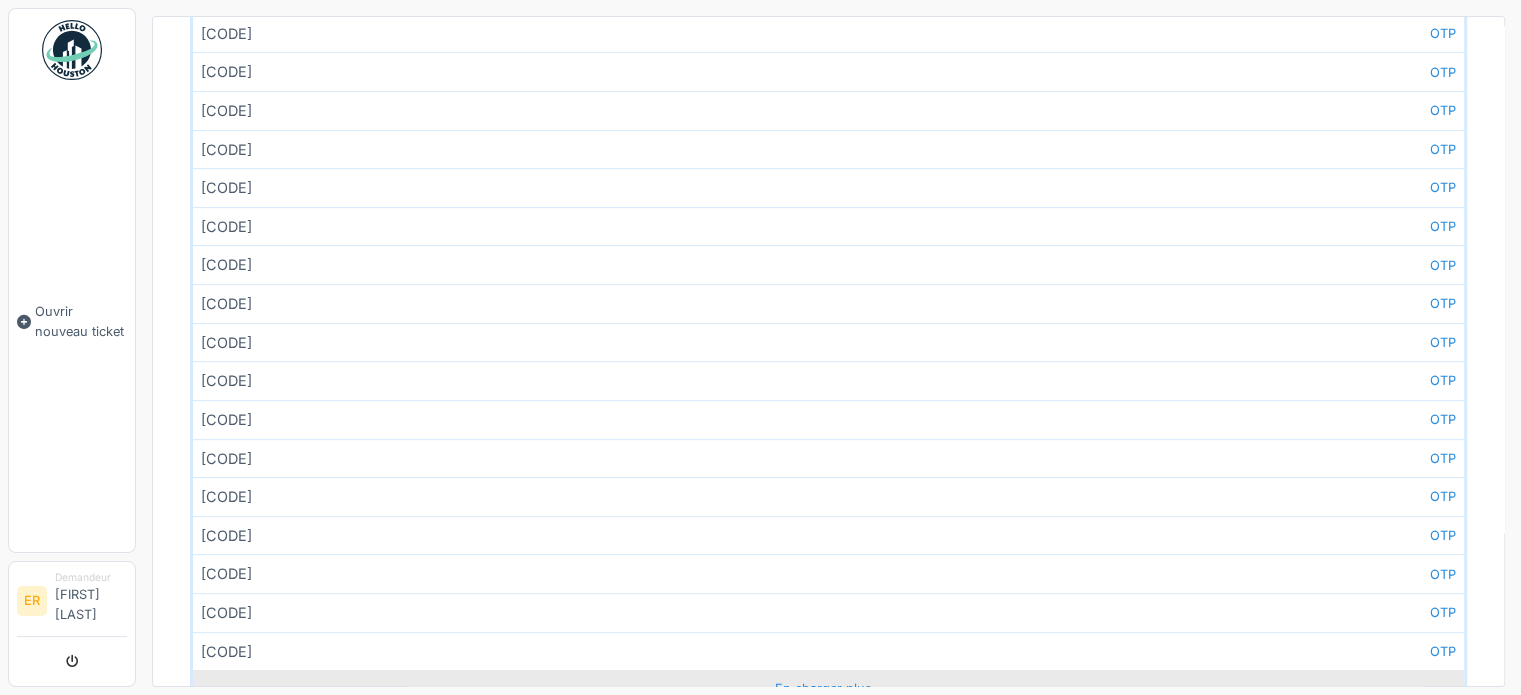 click on "En charger plus…" at bounding box center (828, 688) 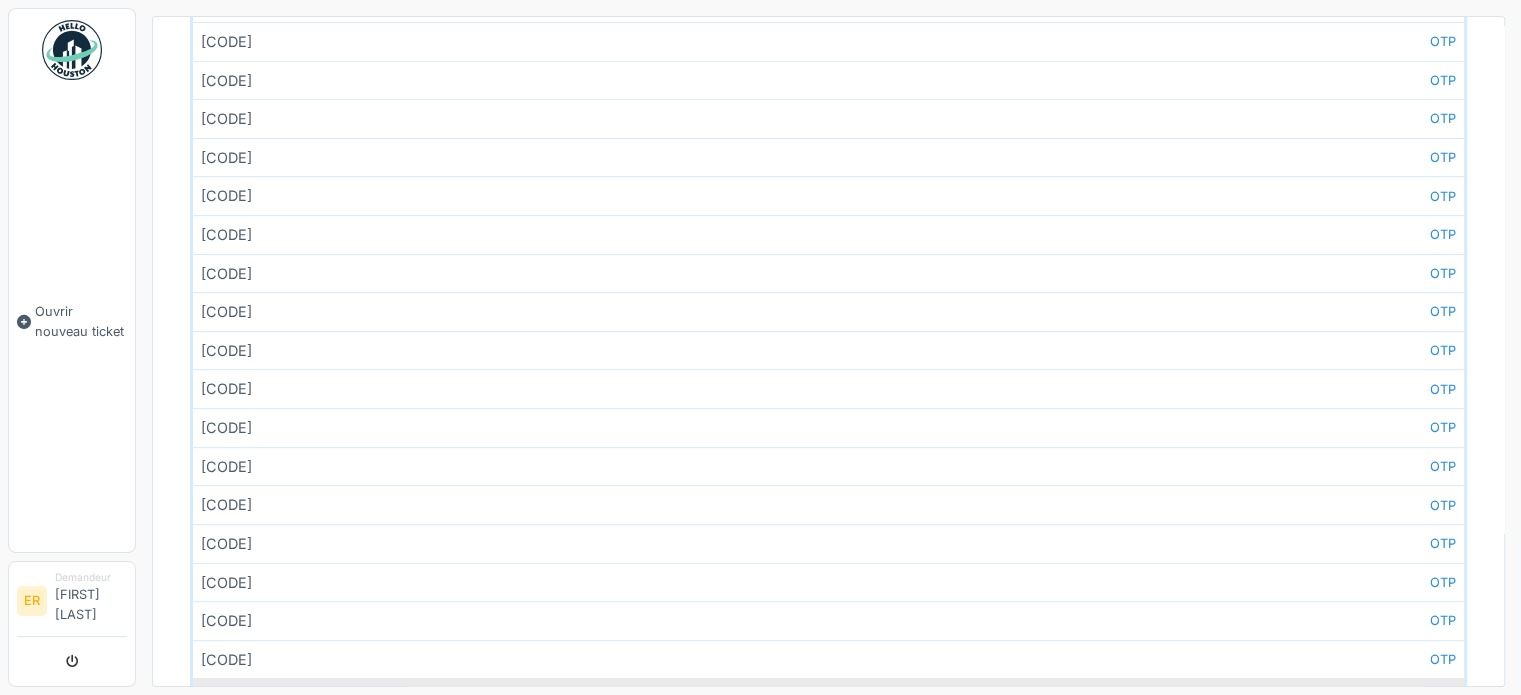 scroll, scrollTop: 9603, scrollLeft: 0, axis: vertical 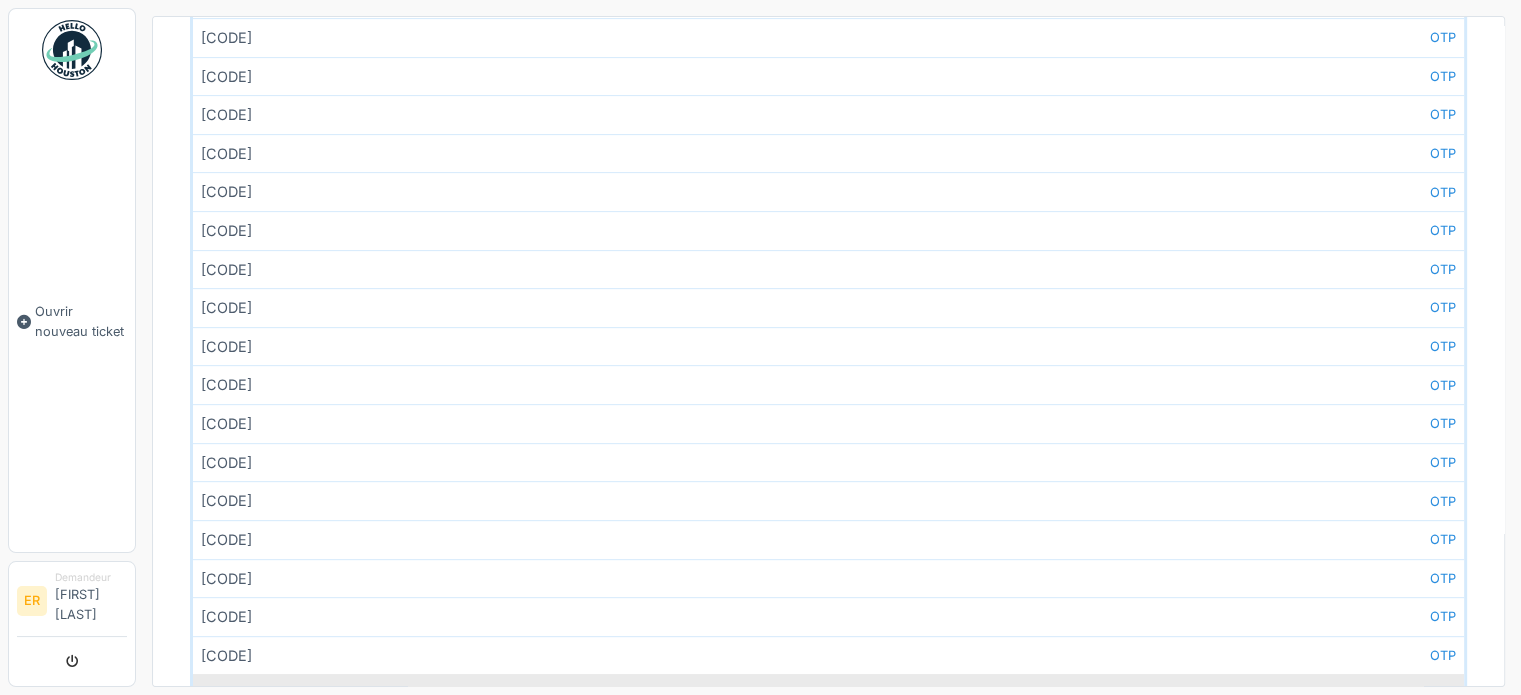 click on "En charger plus…" at bounding box center (828, 692) 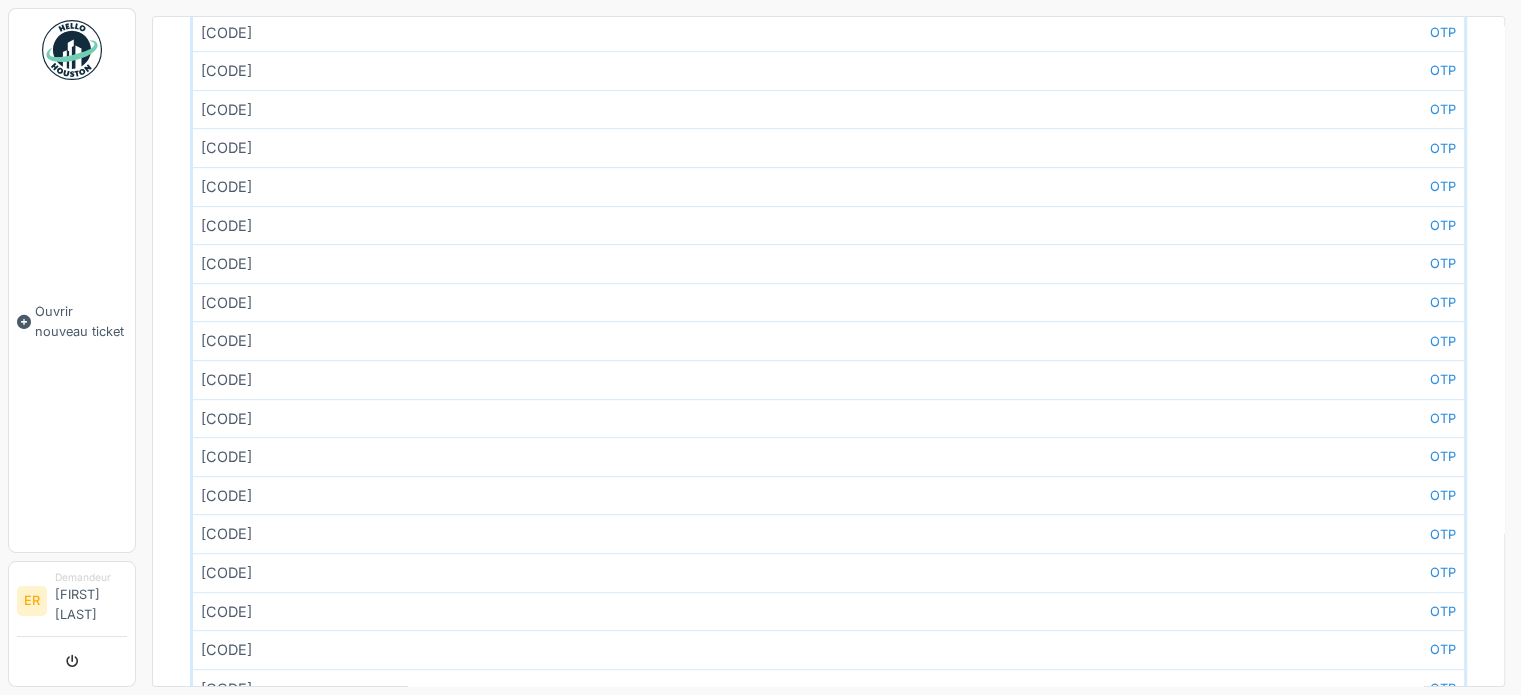 scroll, scrollTop: 10371, scrollLeft: 0, axis: vertical 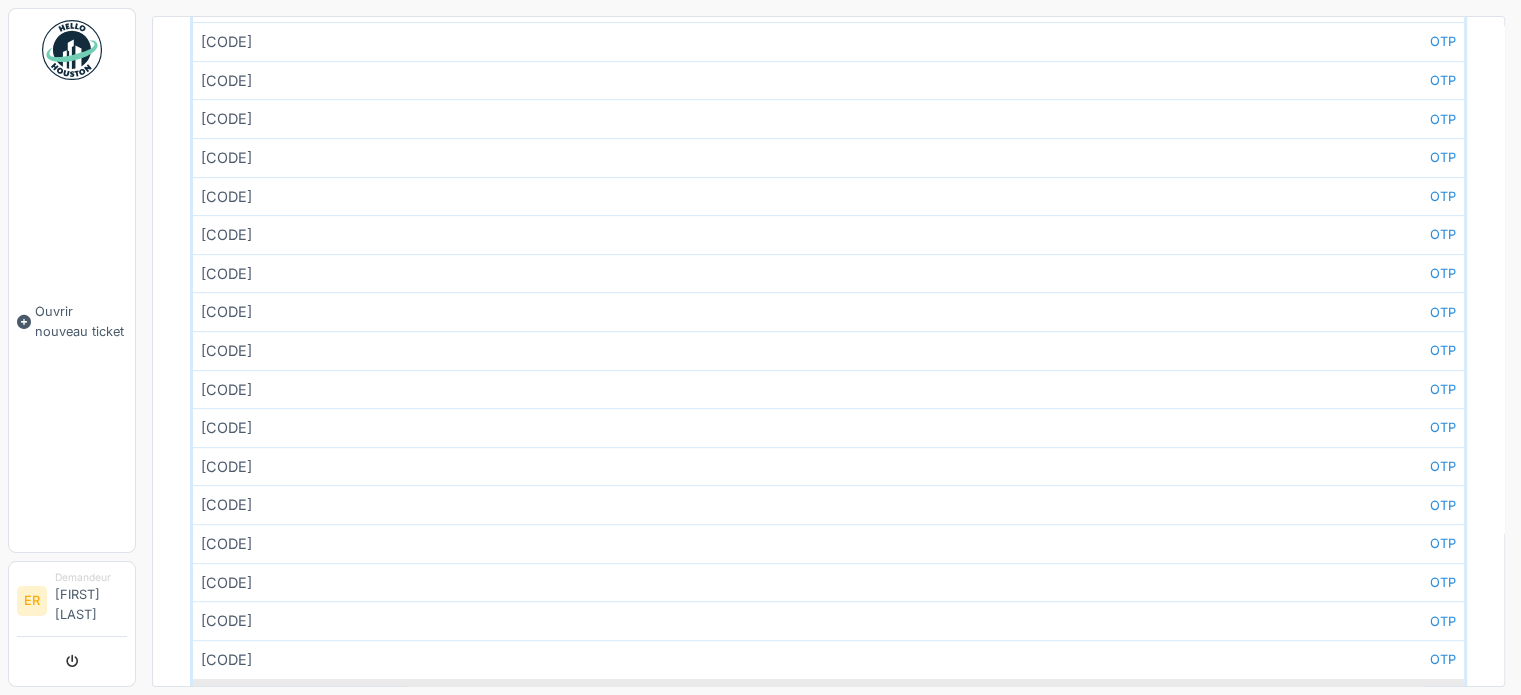 click on "En charger plus…" at bounding box center (828, 697) 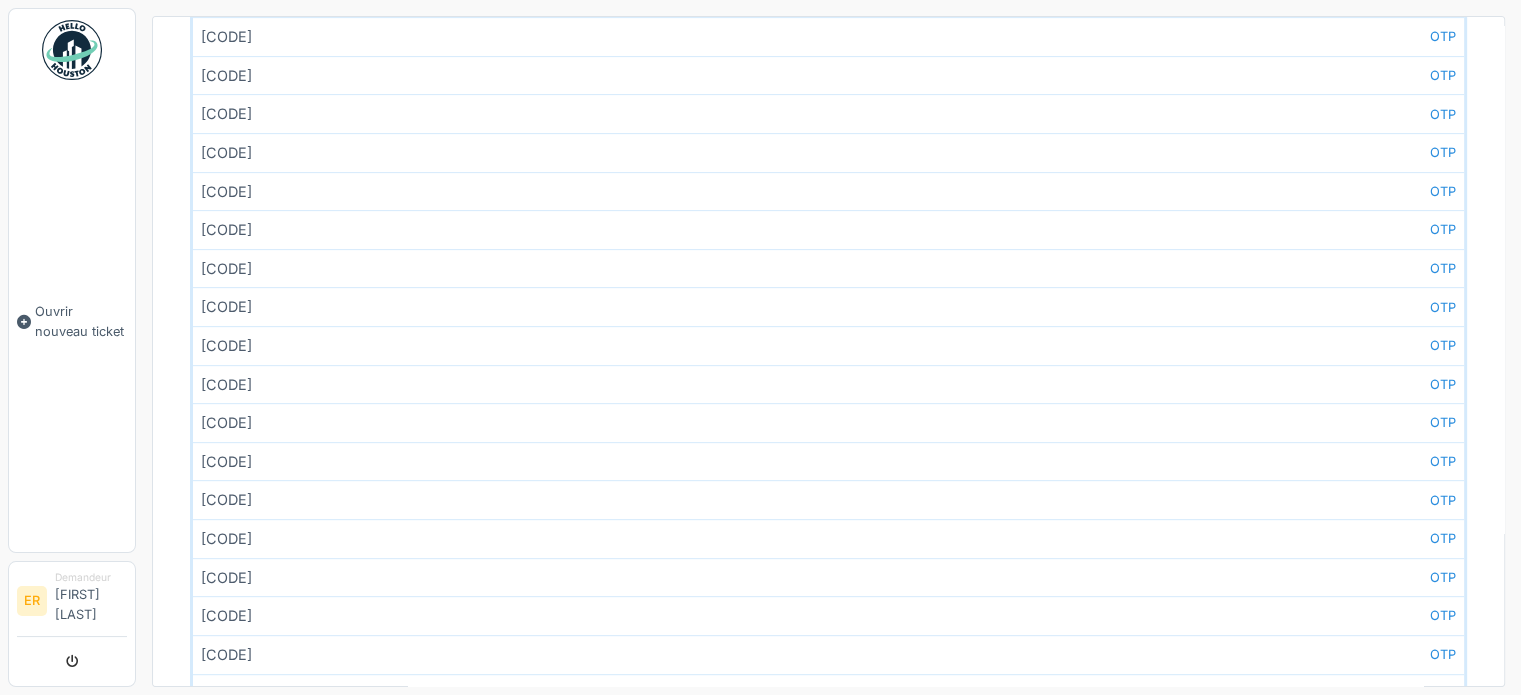 scroll, scrollTop: 11139, scrollLeft: 0, axis: vertical 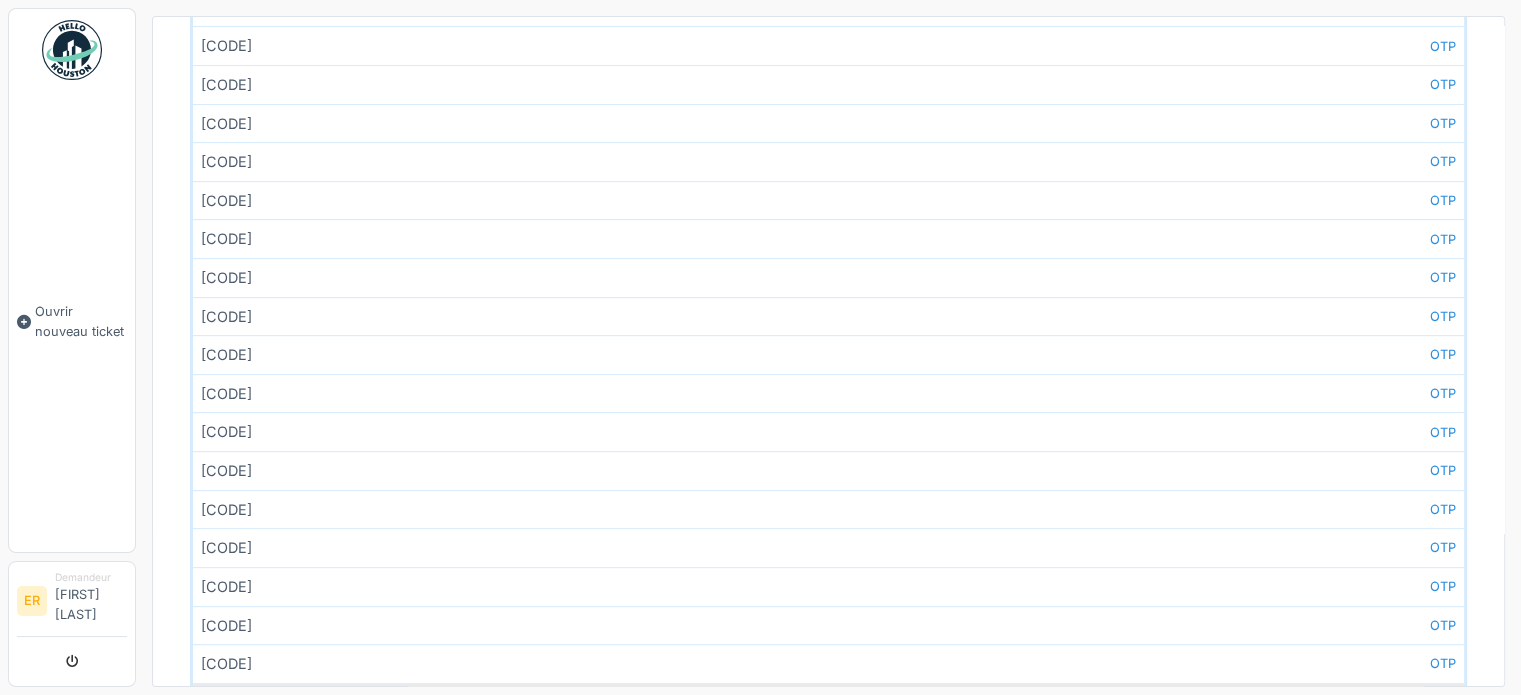 click on "En charger plus…" at bounding box center [828, 701] 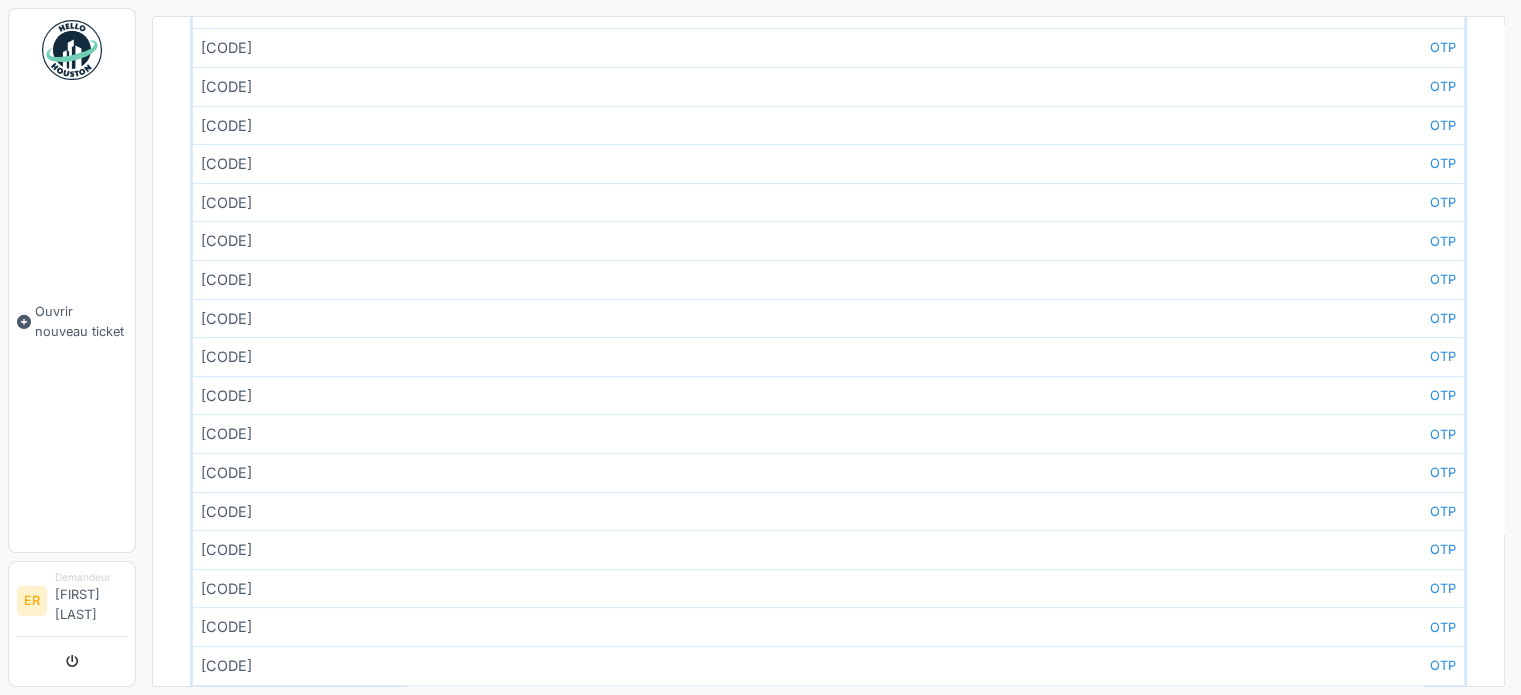 scroll, scrollTop: 11907, scrollLeft: 0, axis: vertical 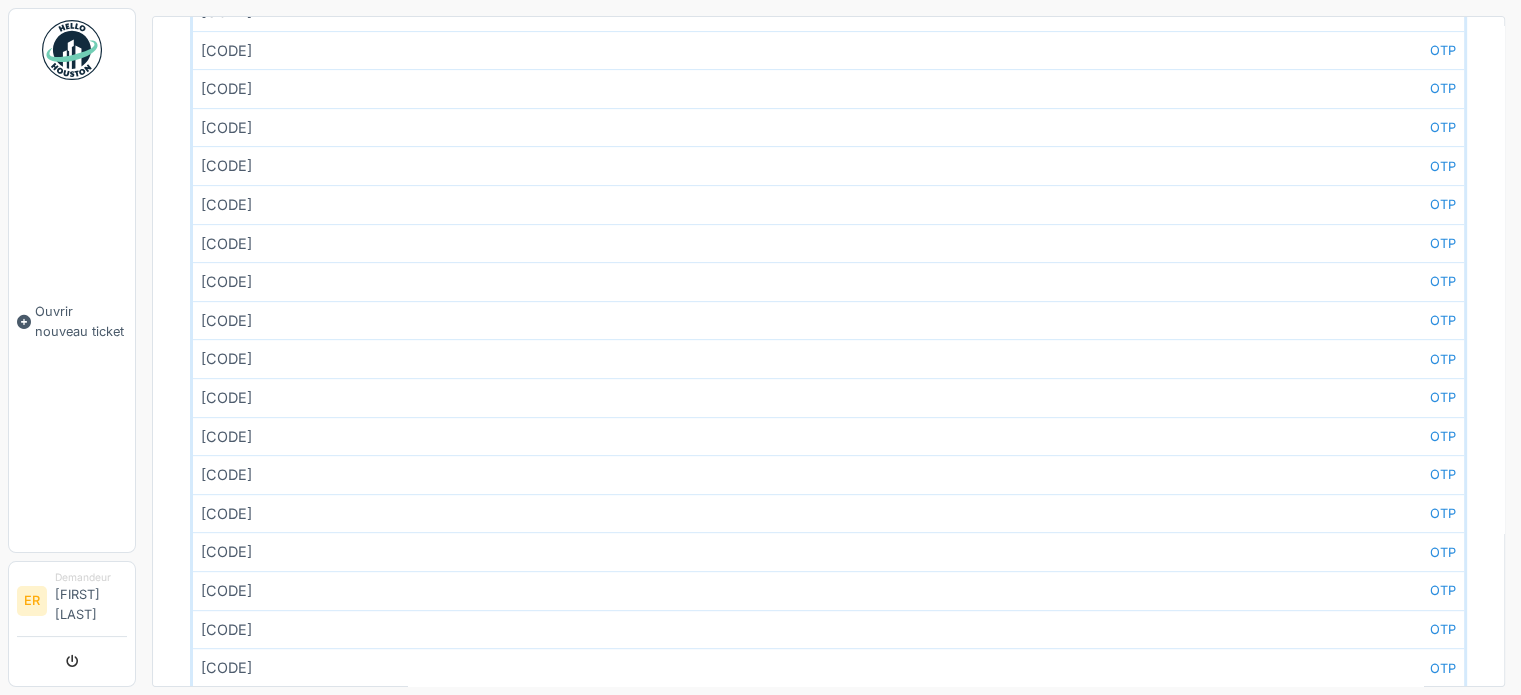 click on "En charger plus…" at bounding box center (828, 705) 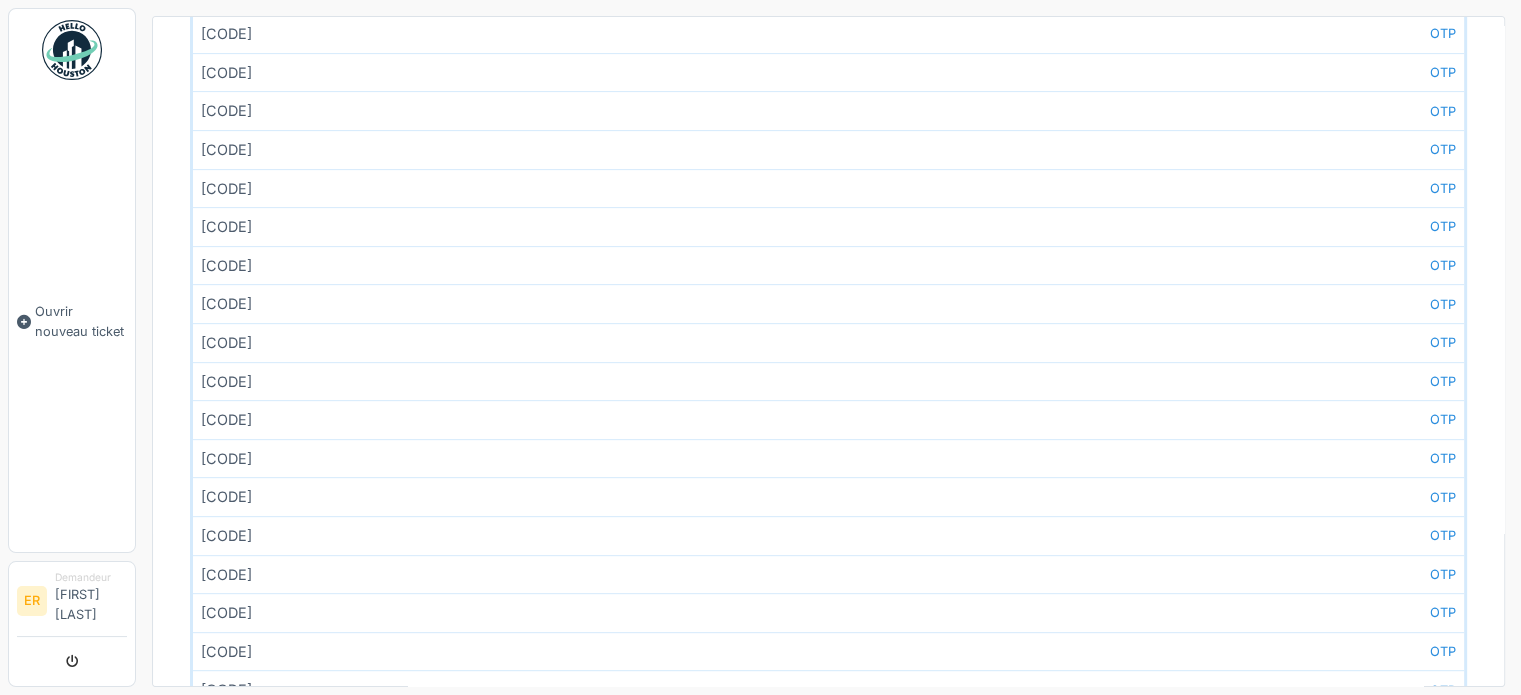 scroll, scrollTop: 12675, scrollLeft: 0, axis: vertical 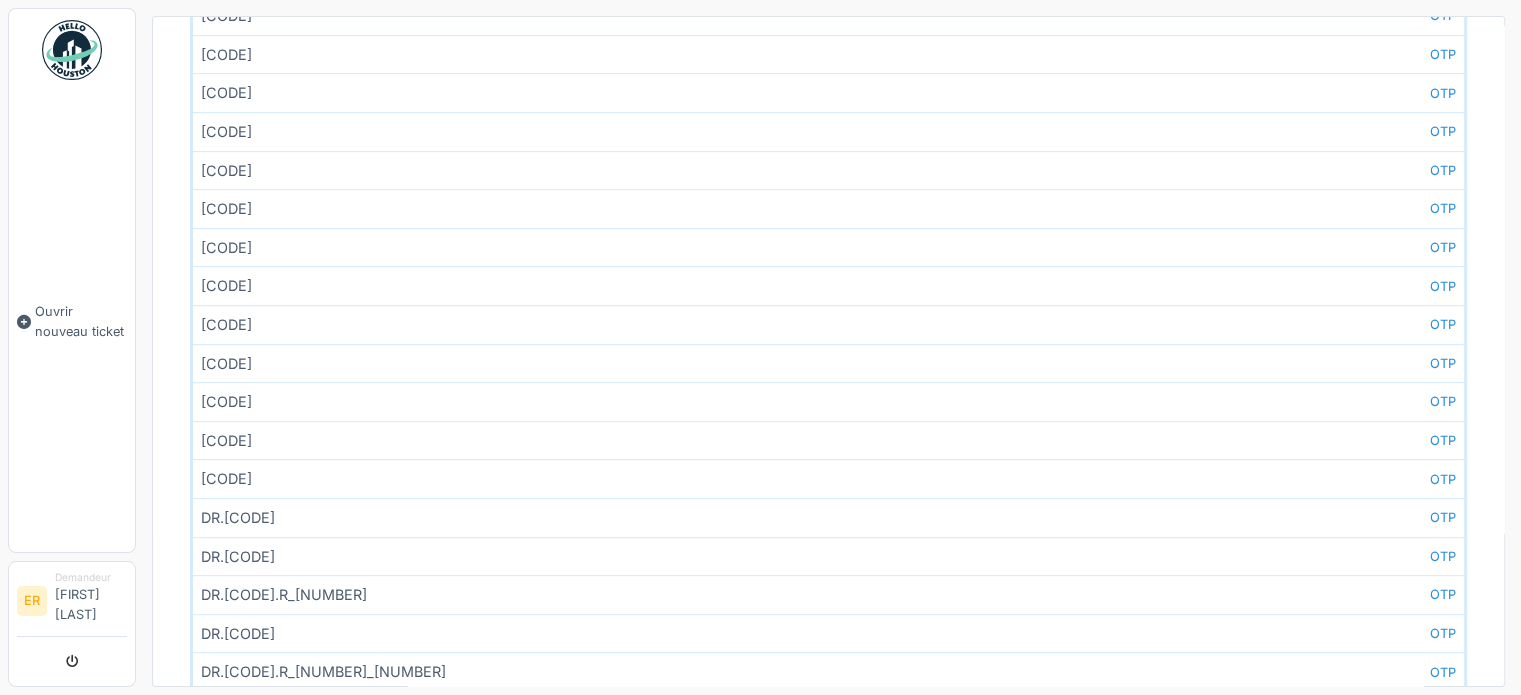 click on "En charger plus…" at bounding box center [828, 709] 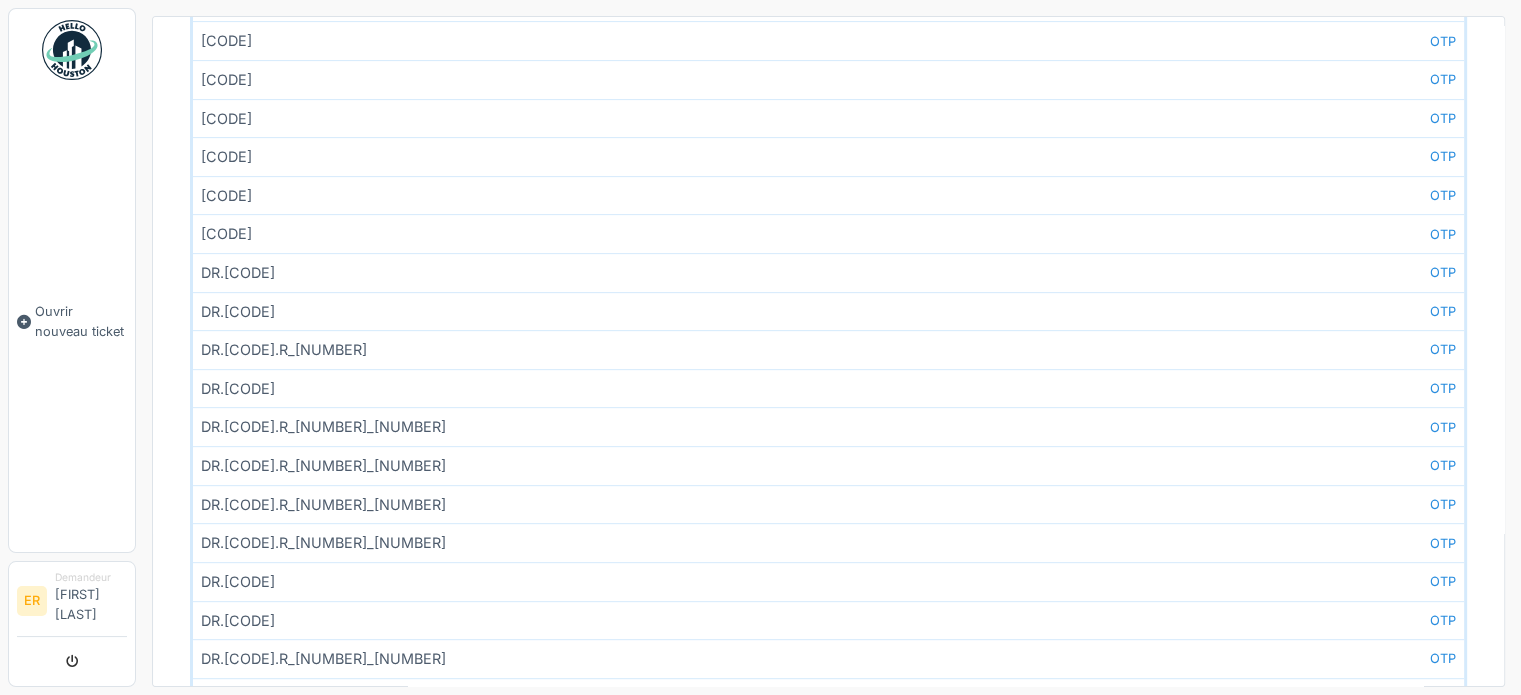scroll, scrollTop: 13175, scrollLeft: 0, axis: vertical 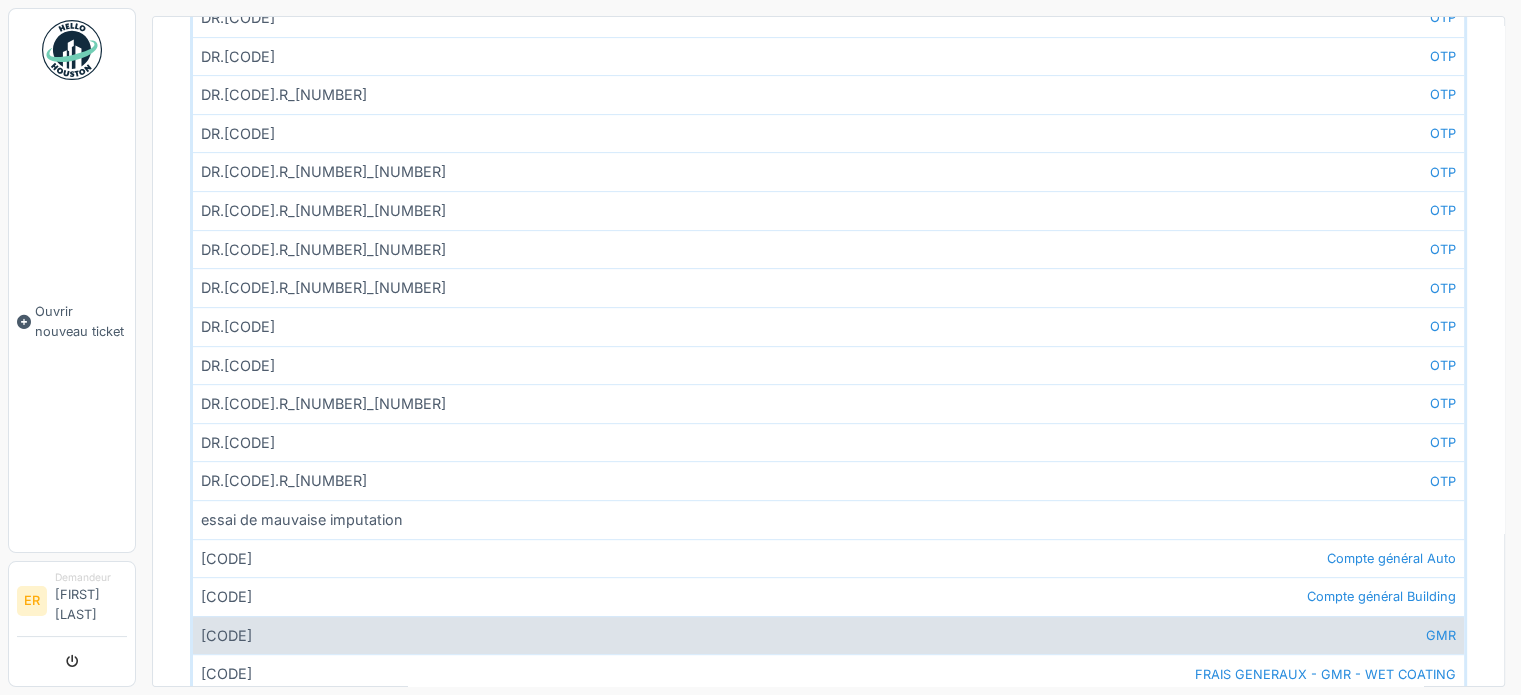 click on "[CODE]   GMR" at bounding box center (828, 635) 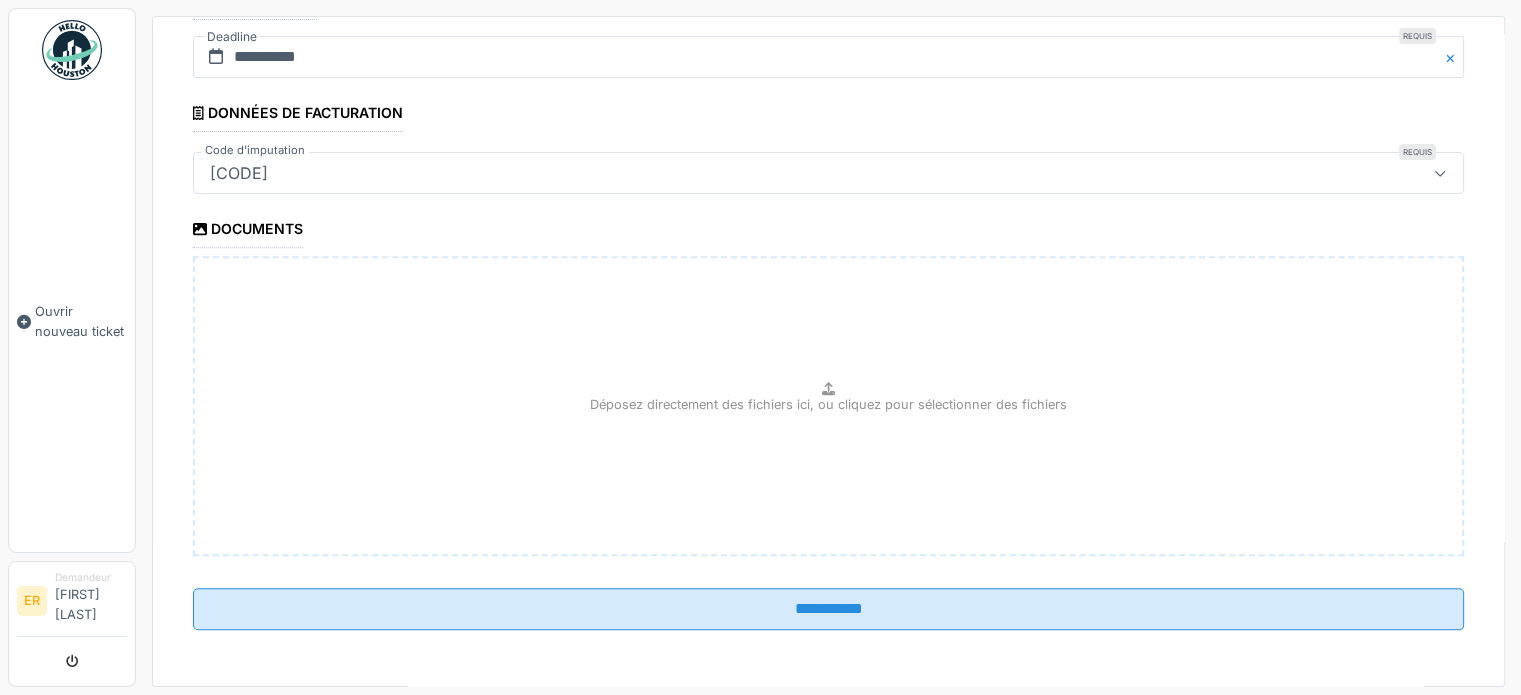 scroll, scrollTop: 0, scrollLeft: 0, axis: both 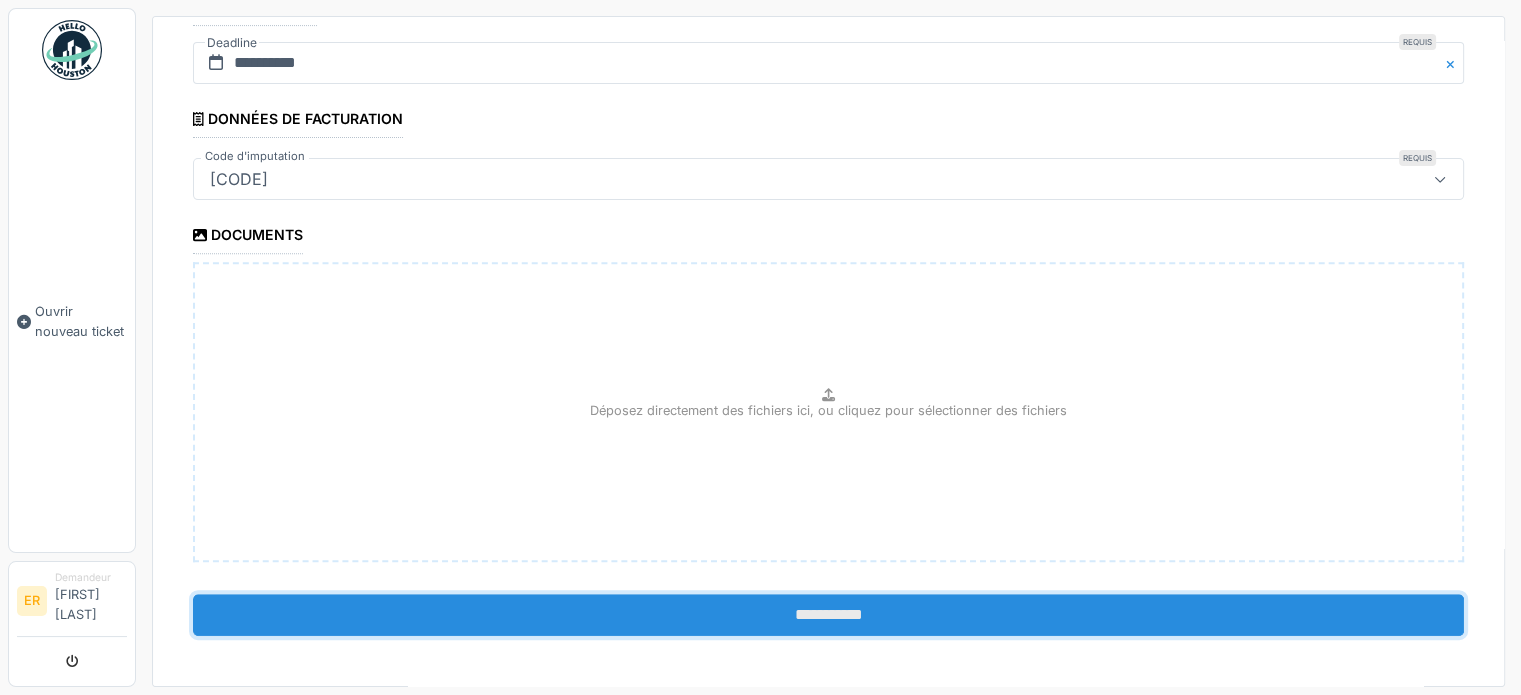 click on "**********" at bounding box center [828, 615] 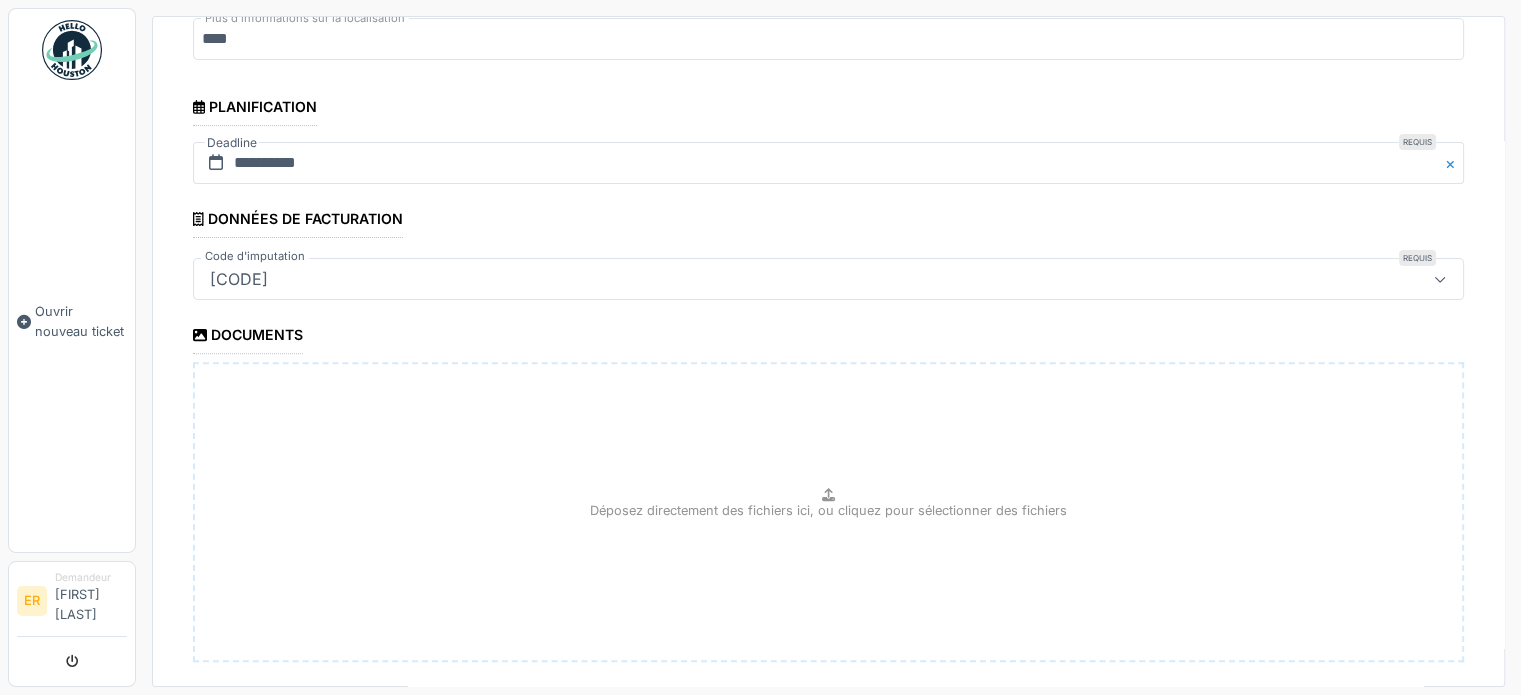 scroll, scrollTop: 739, scrollLeft: 0, axis: vertical 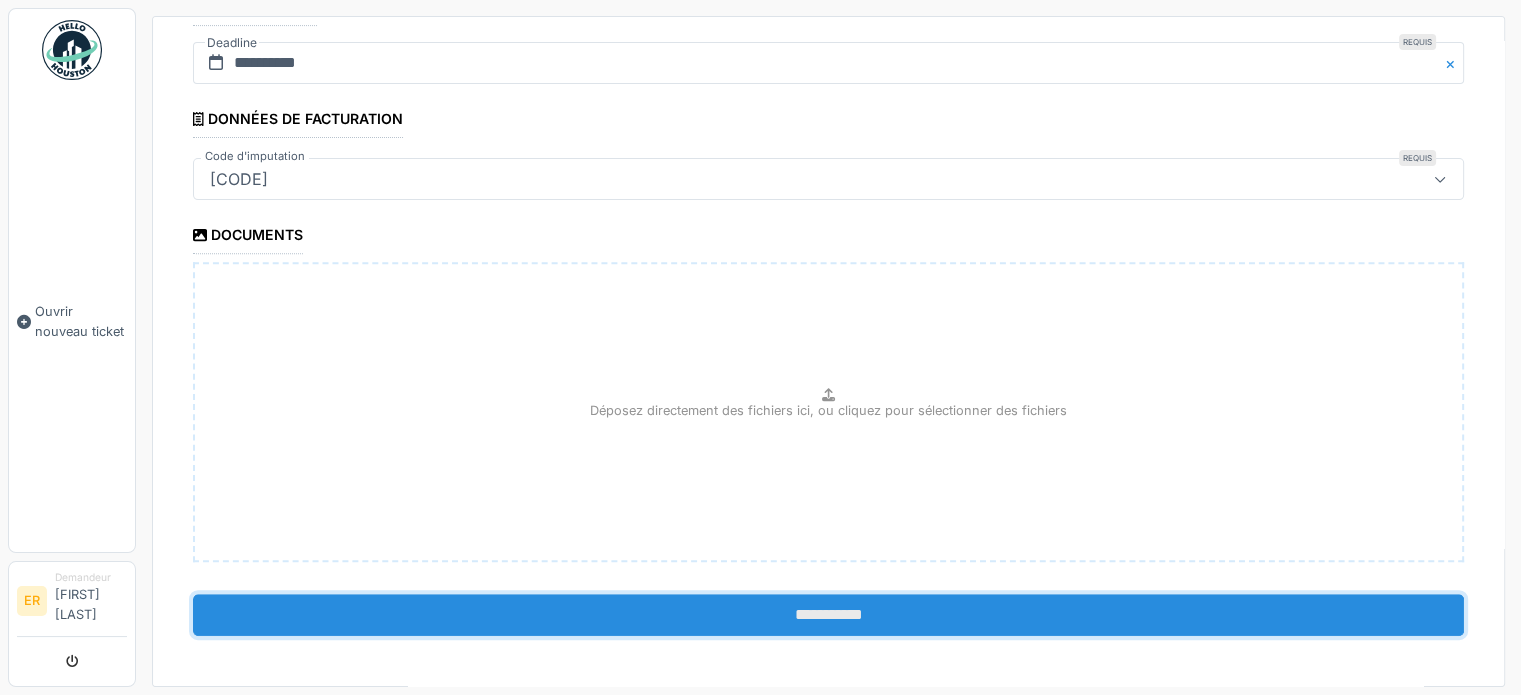 click on "**********" at bounding box center [828, 615] 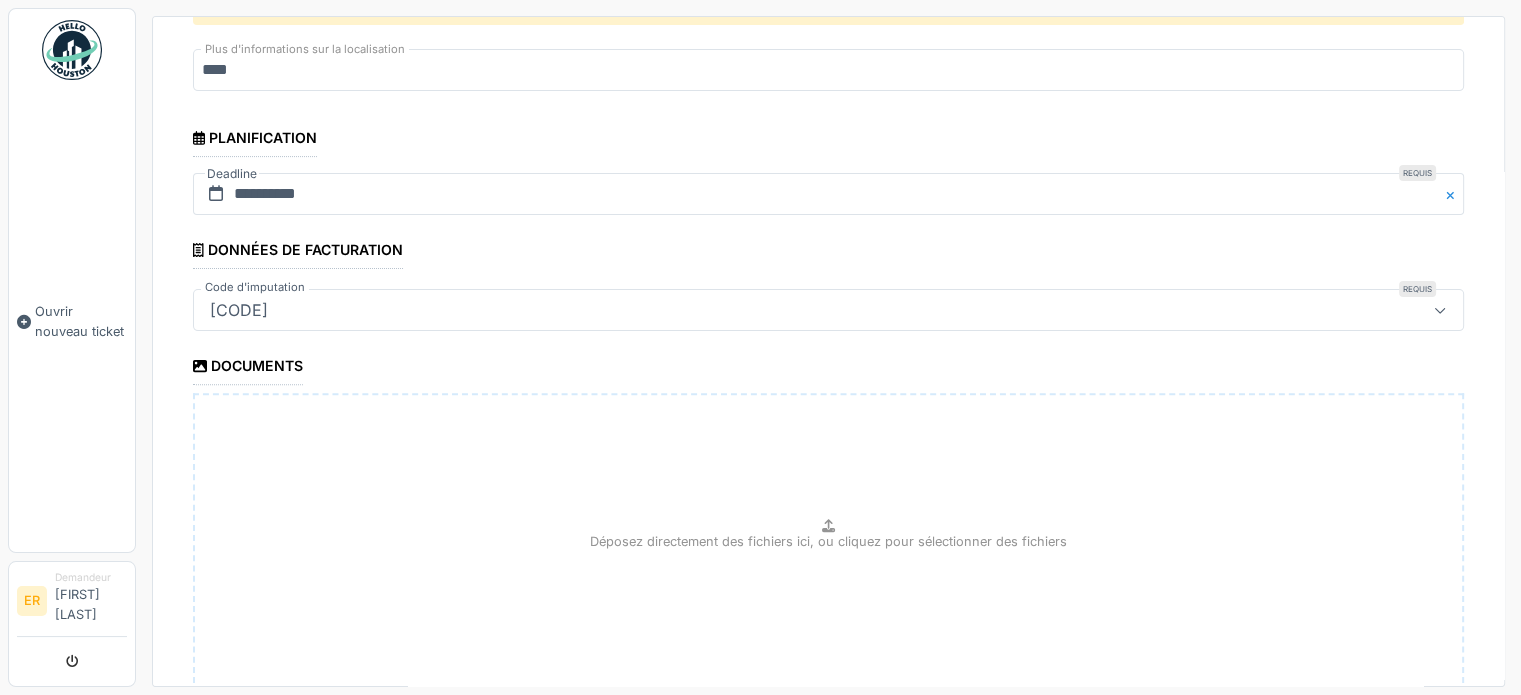 scroll, scrollTop: 339, scrollLeft: 0, axis: vertical 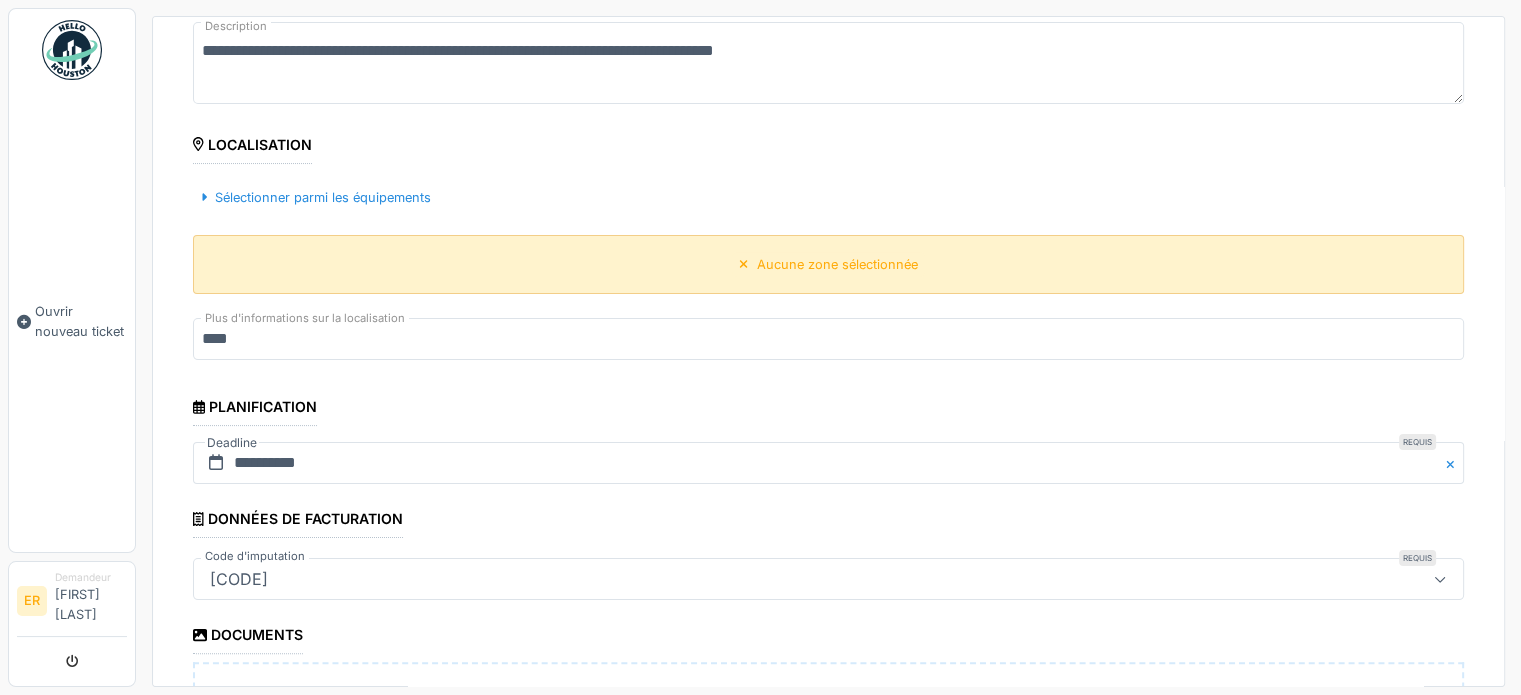click on "Aucune zone sélectionnée" at bounding box center [828, 264] 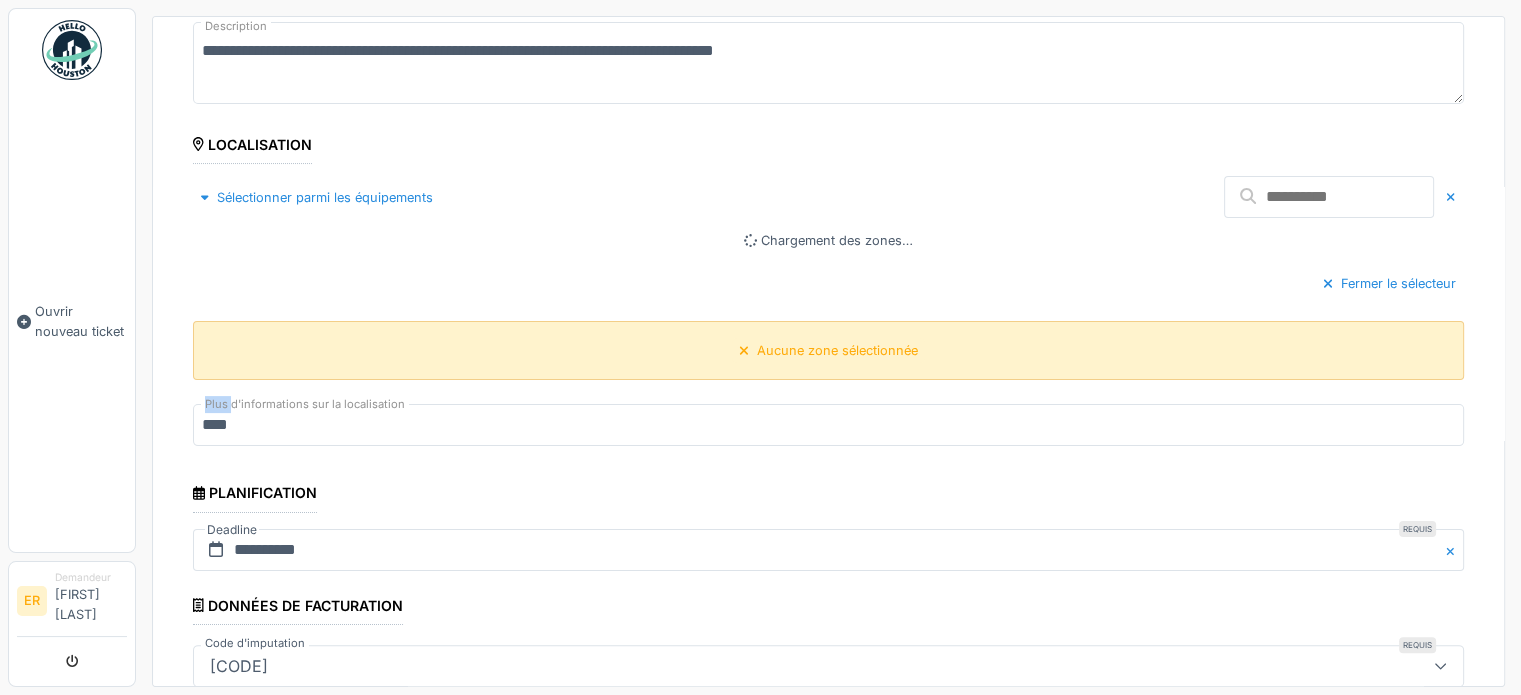 click on "**********" at bounding box center [828, 464] 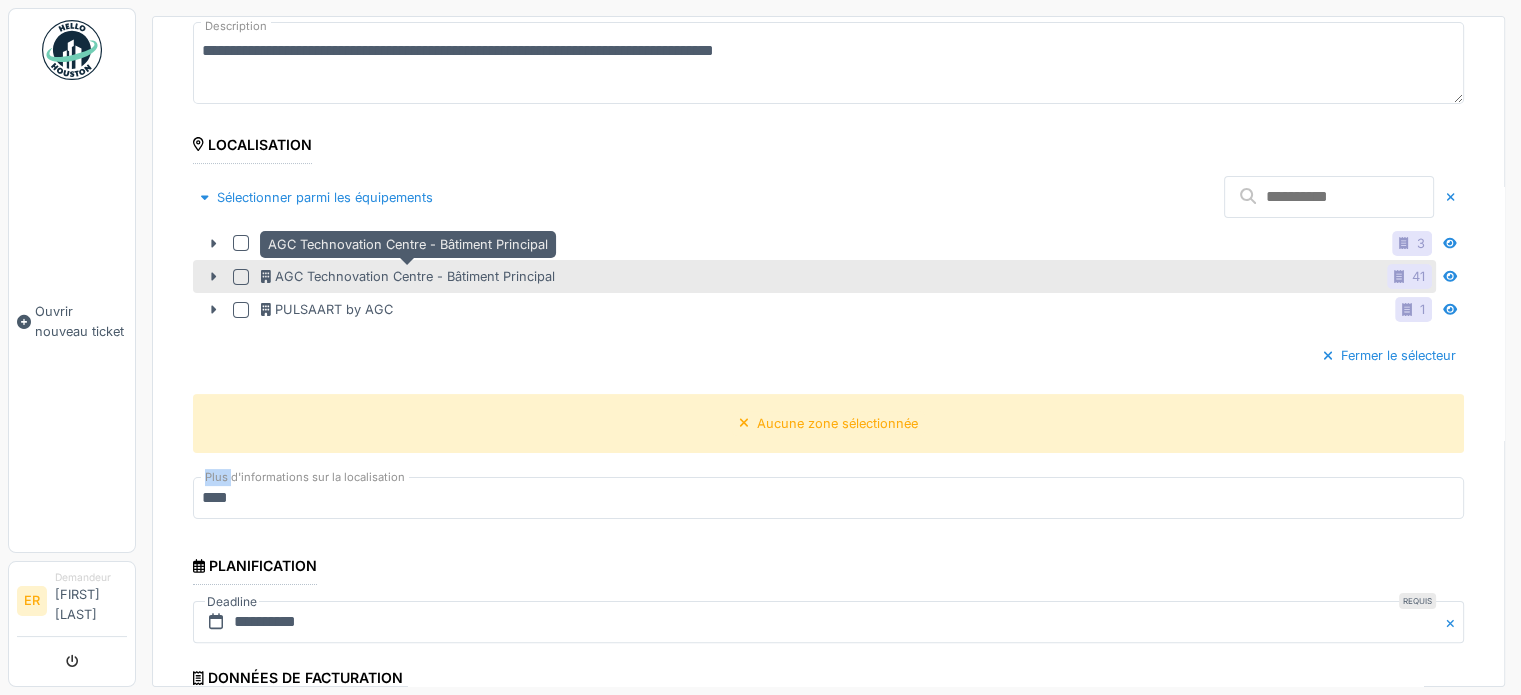 click on "AGC Technovation Centre - Bâtiment Principal" at bounding box center [408, 276] 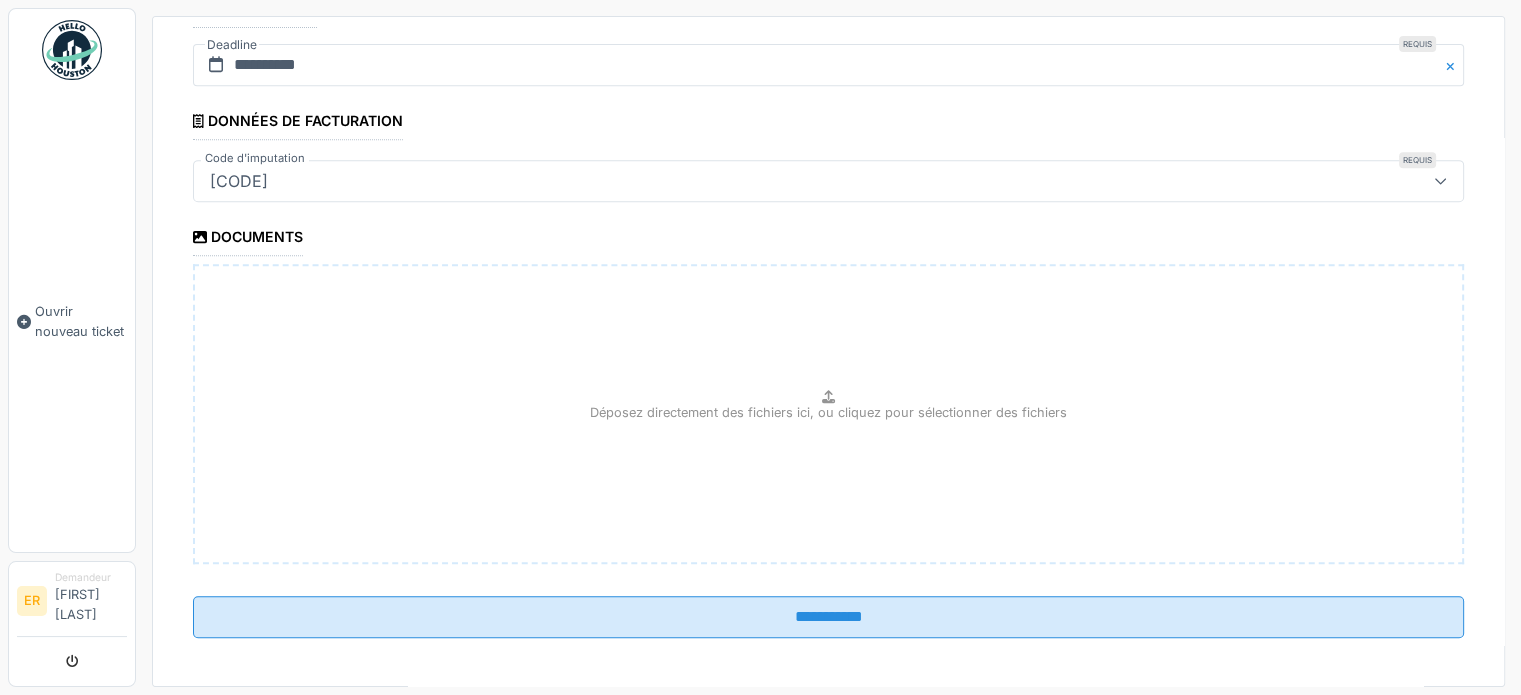 scroll, scrollTop: 896, scrollLeft: 0, axis: vertical 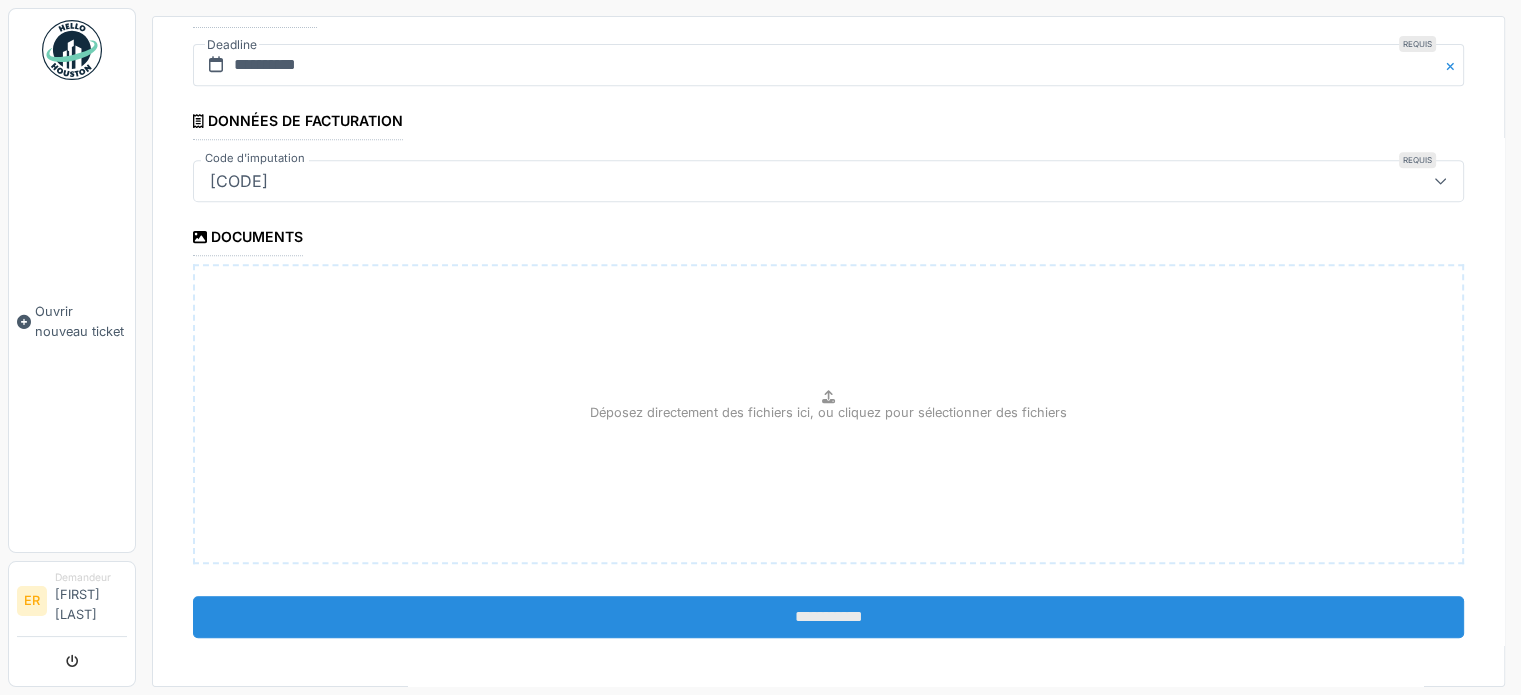click on "**********" at bounding box center [828, 617] 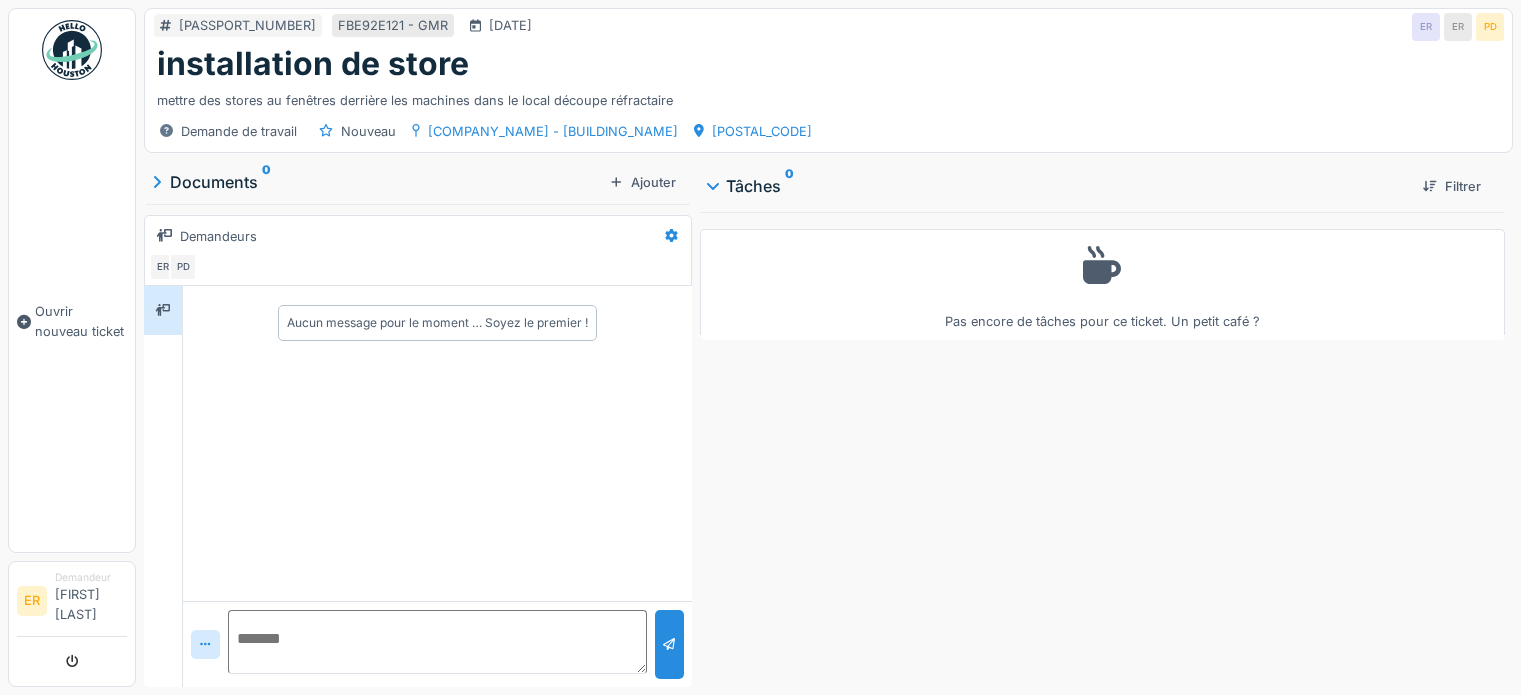 scroll, scrollTop: 0, scrollLeft: 0, axis: both 